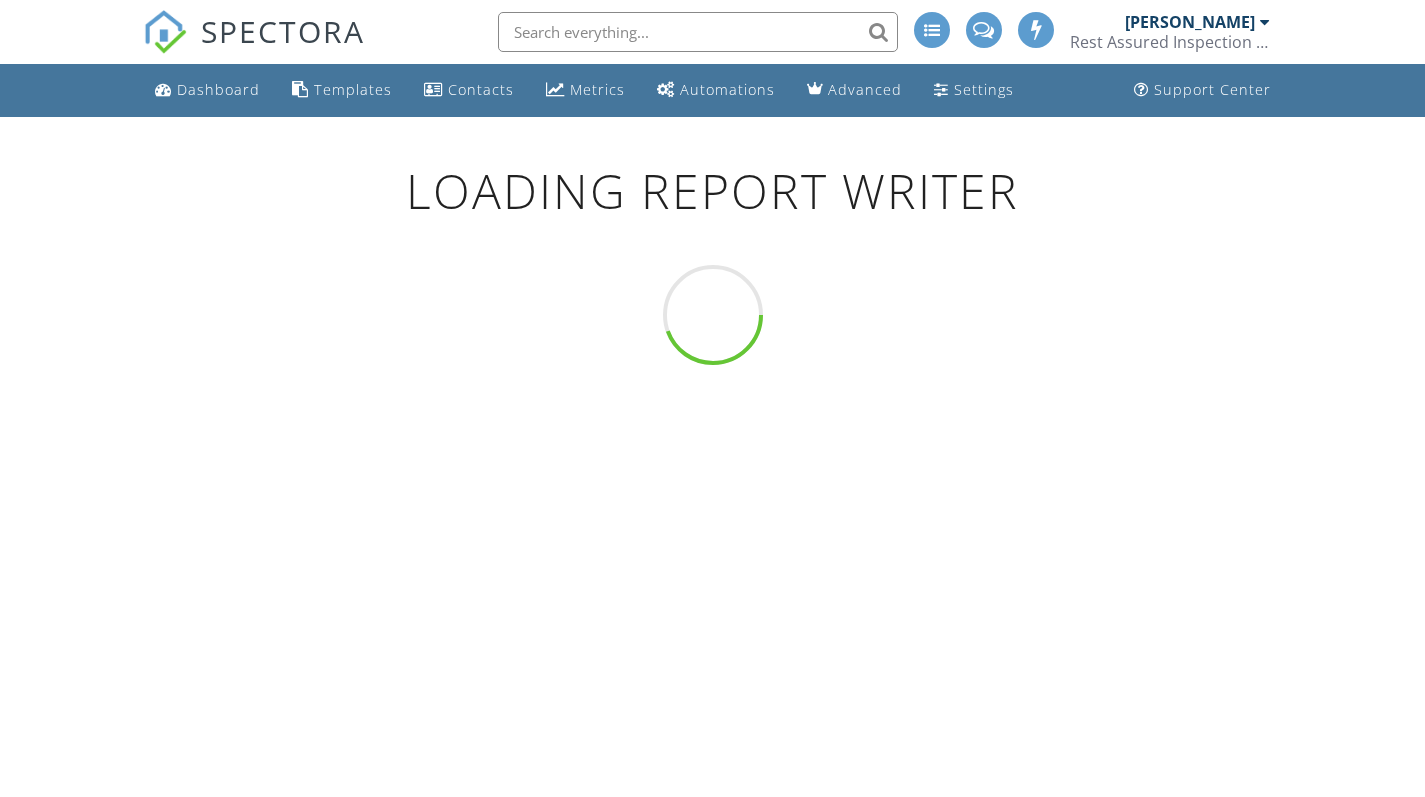 scroll, scrollTop: 0, scrollLeft: 0, axis: both 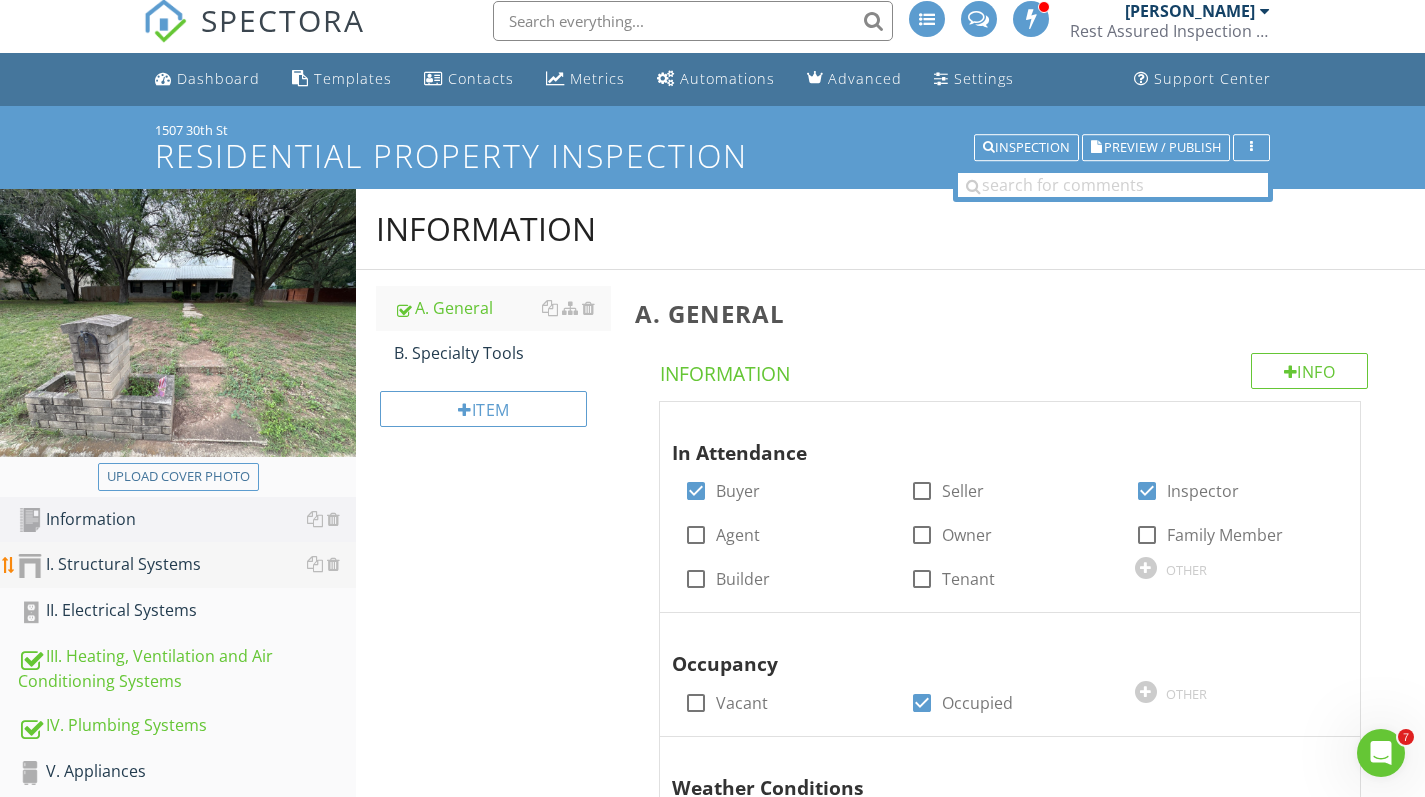 click on "I. Structural Systems" at bounding box center (187, 565) 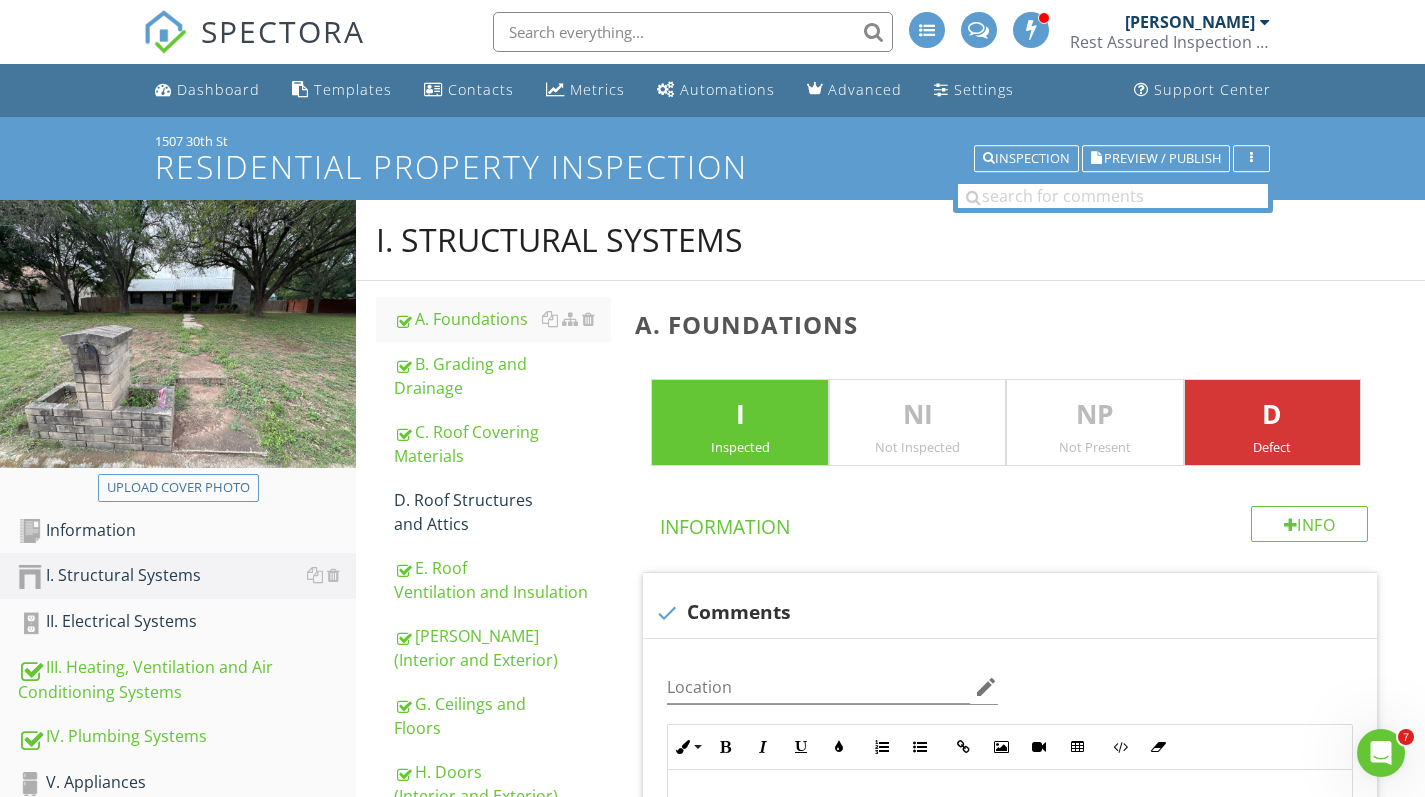 scroll, scrollTop: 0, scrollLeft: 0, axis: both 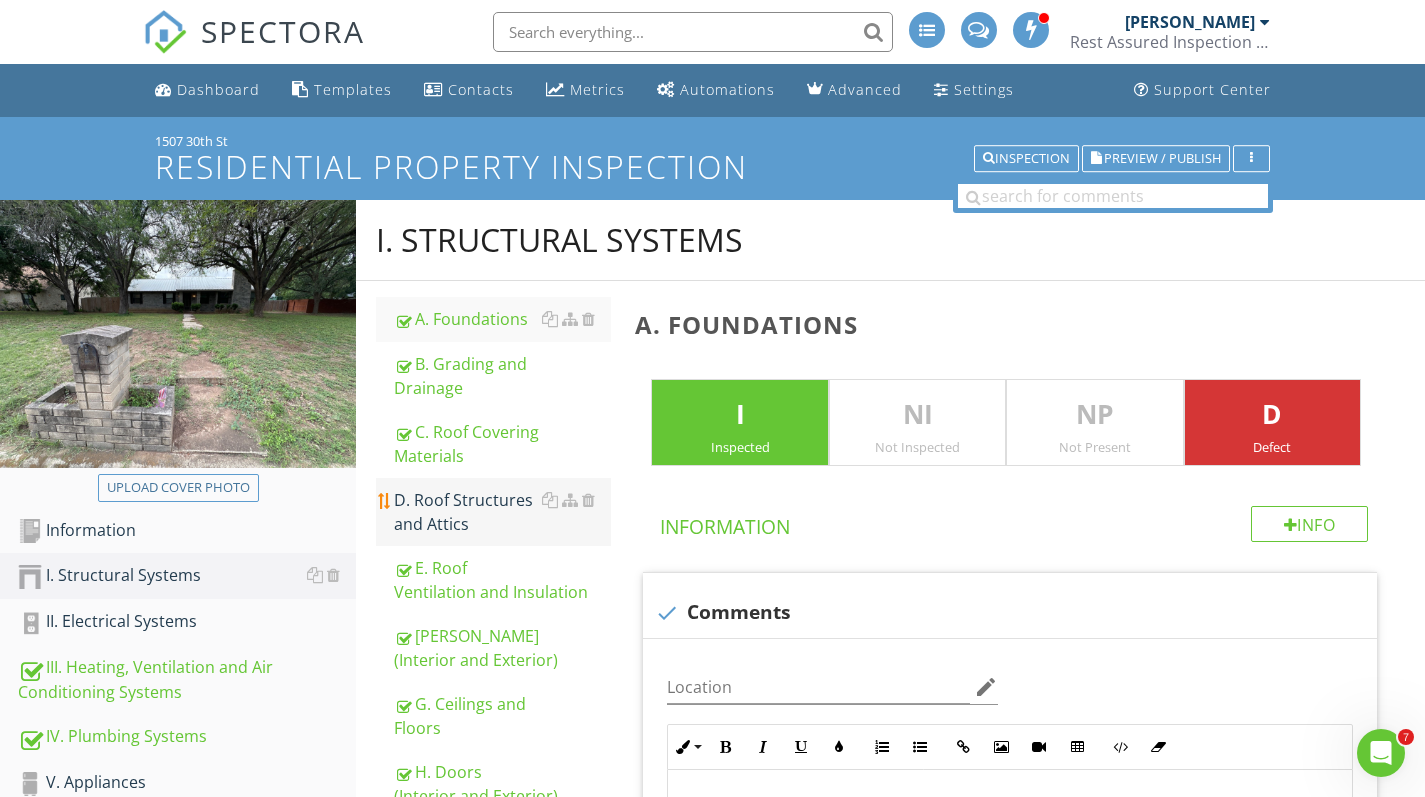 click on "D. Roof Structures and Attics" at bounding box center (502, 512) 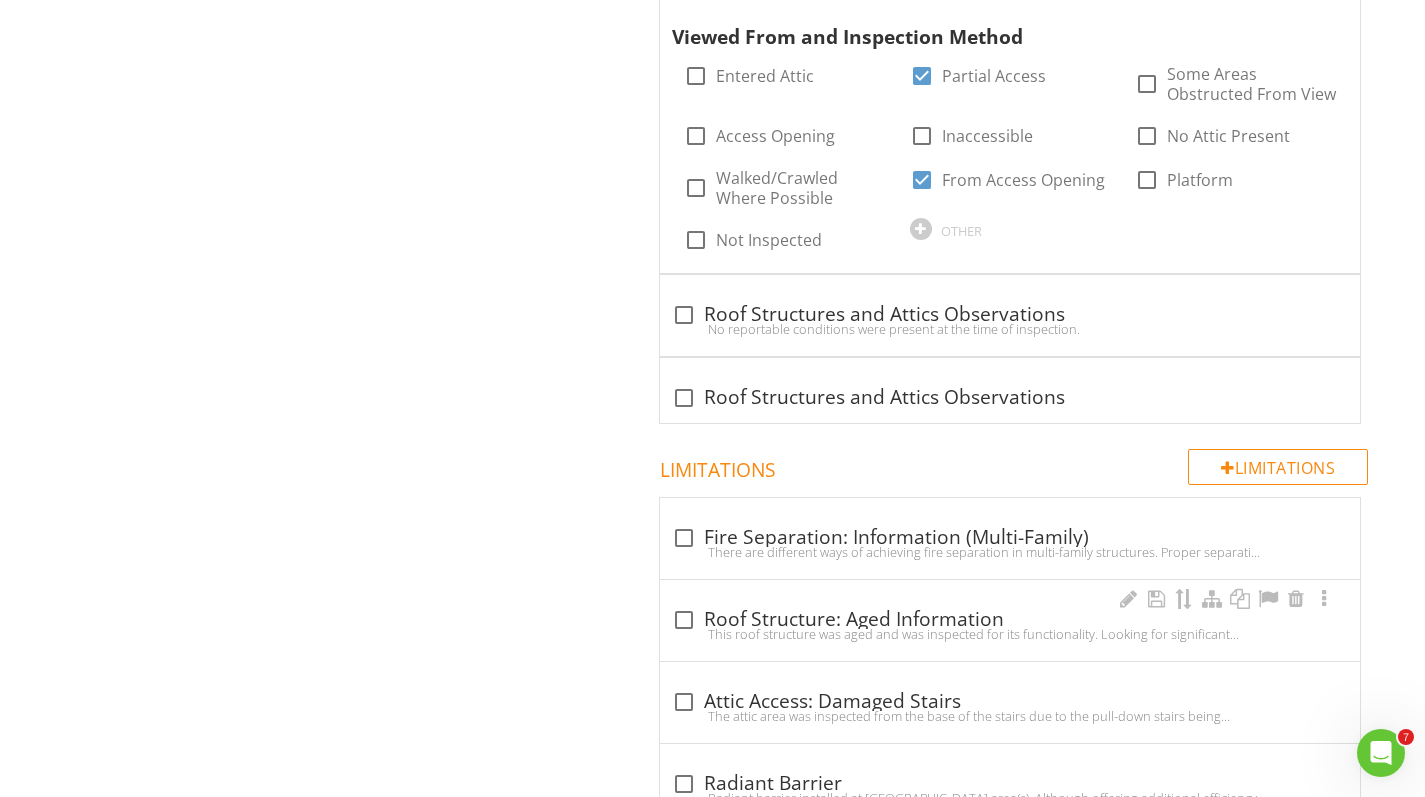scroll, scrollTop: 2920, scrollLeft: 0, axis: vertical 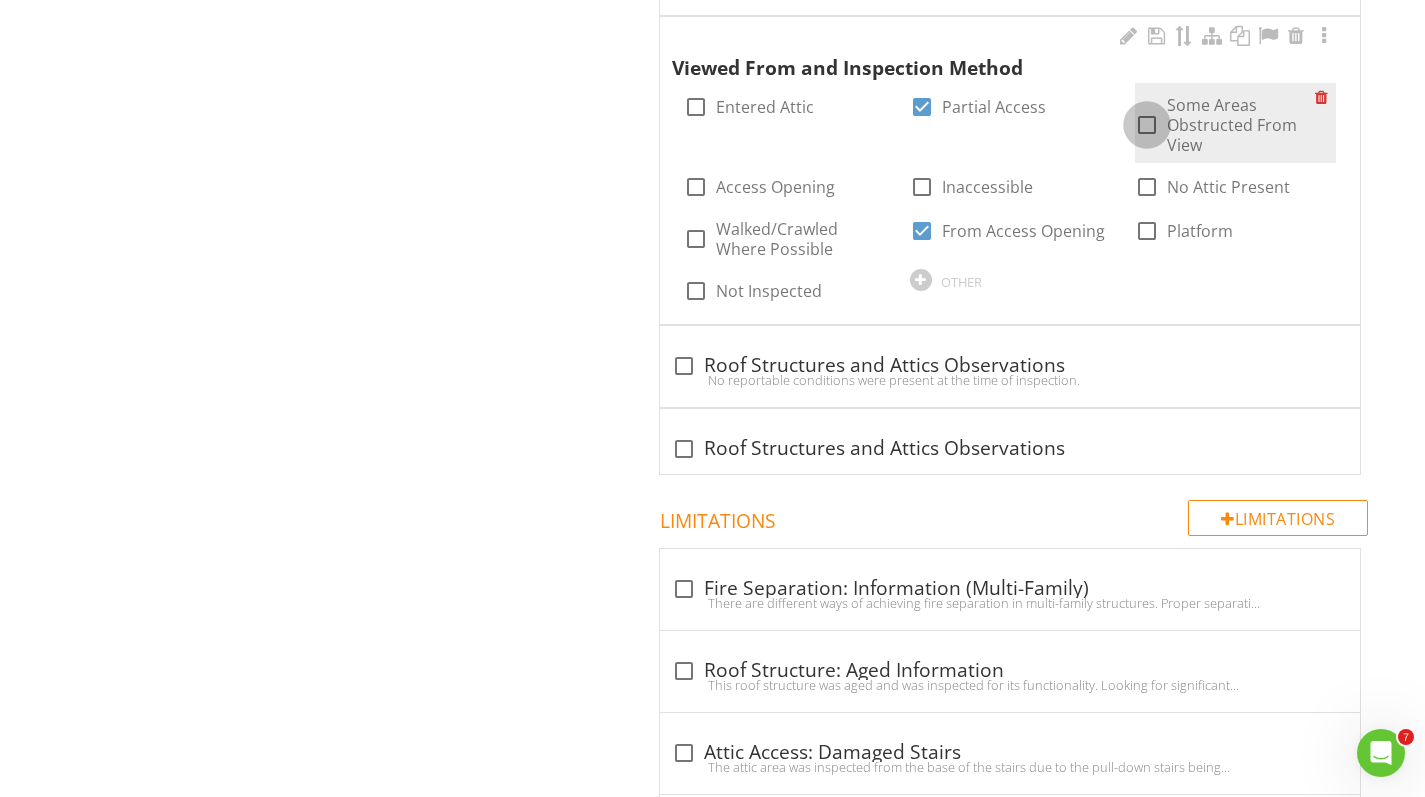 click at bounding box center [1147, 125] 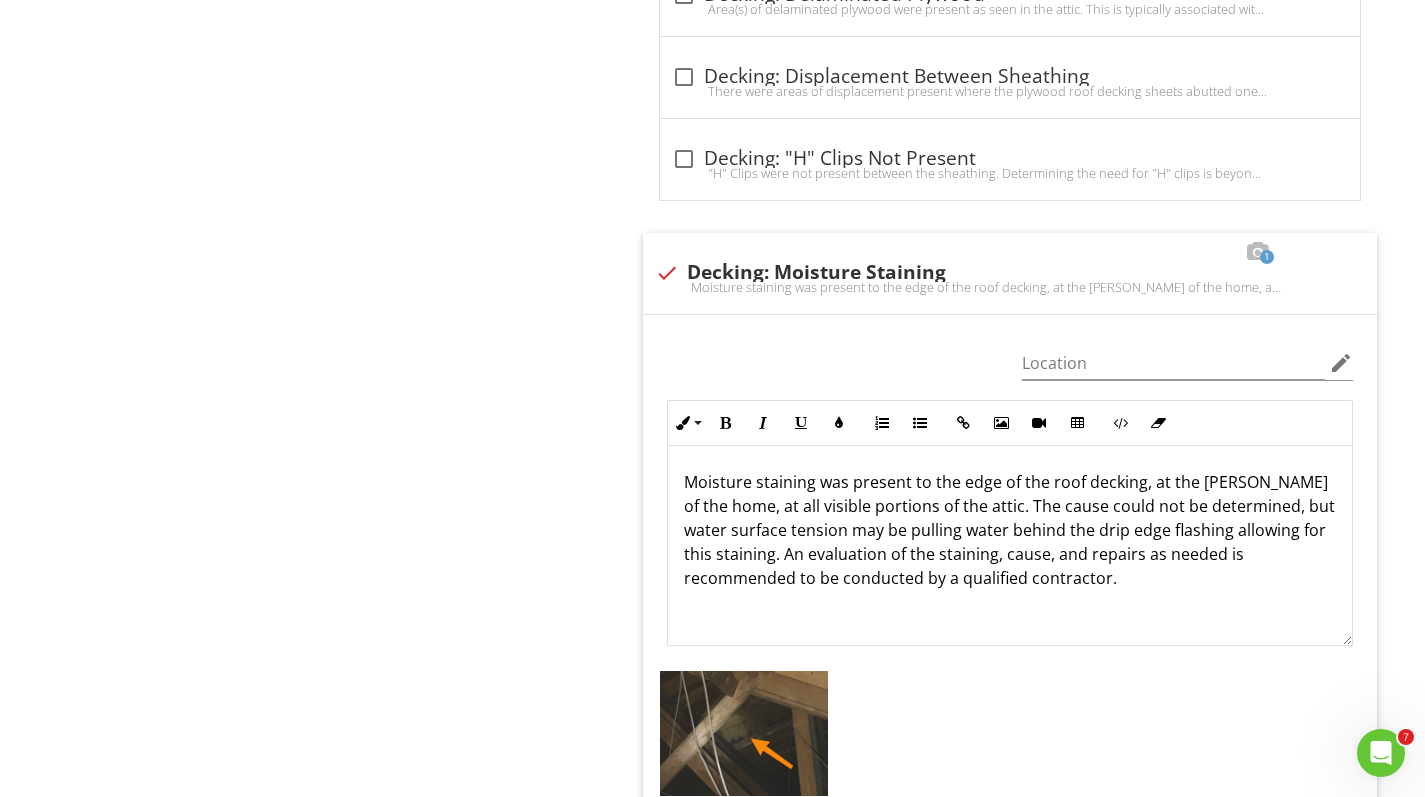 scroll, scrollTop: 10443, scrollLeft: 1, axis: both 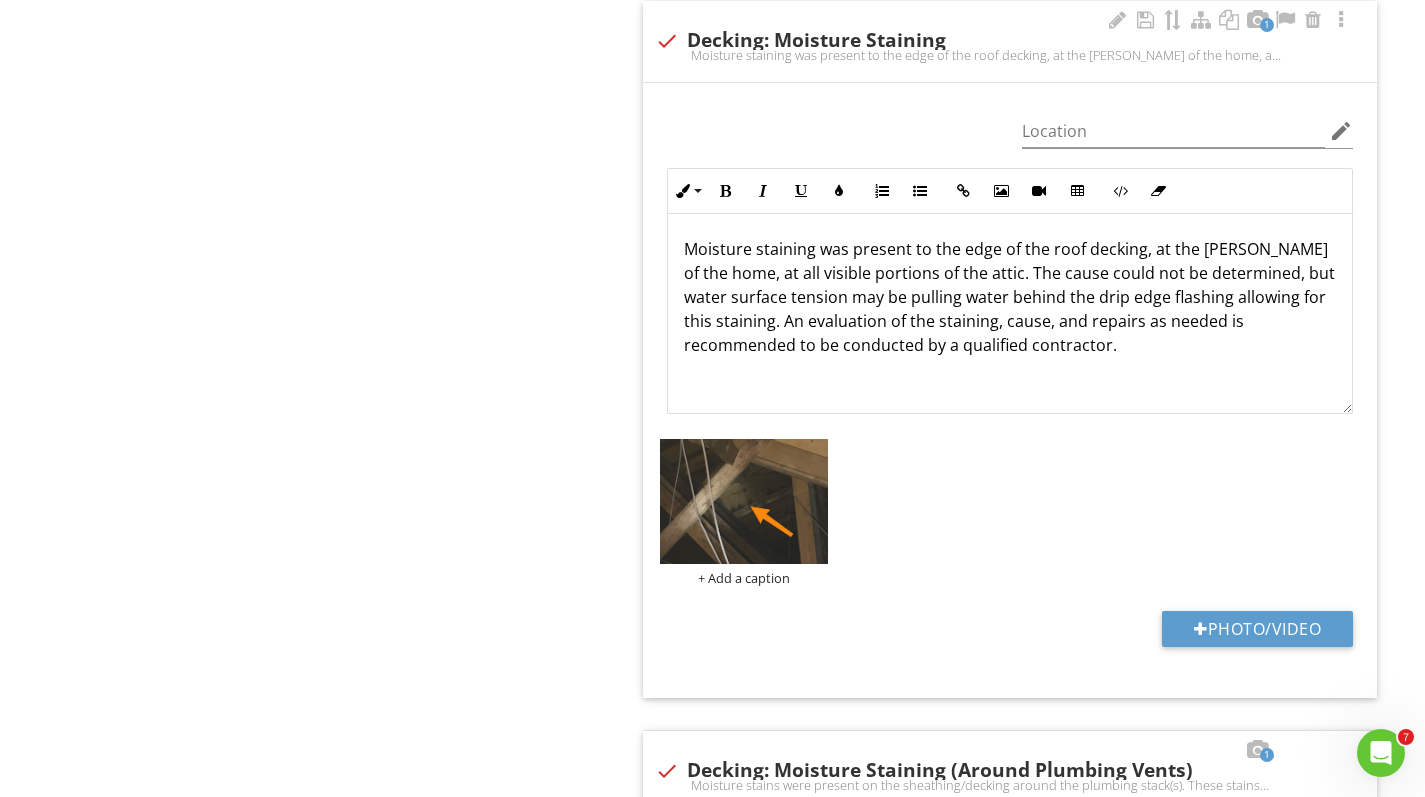 click on "Moisture staining was present to the edge of the roof decking, at the eaves of the home, at all visible portions of the attic. The cause could not be determined, but water surface tension may be pulling water behind the drip edge flashing allowing for this staining. An evaluation of the staining, cause, and repairs as needed is recommended to be conducted by a qualified contractor." at bounding box center [1010, 297] 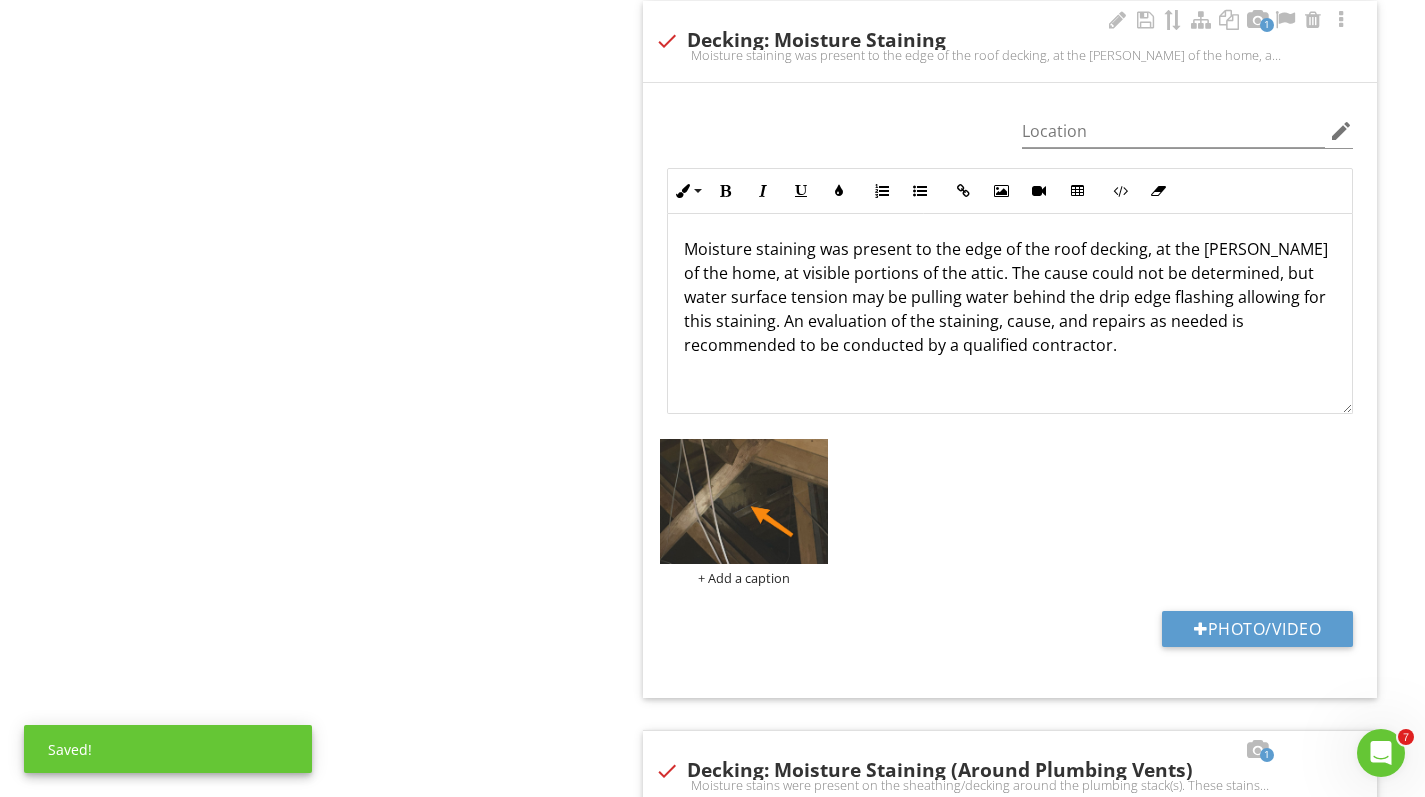 type 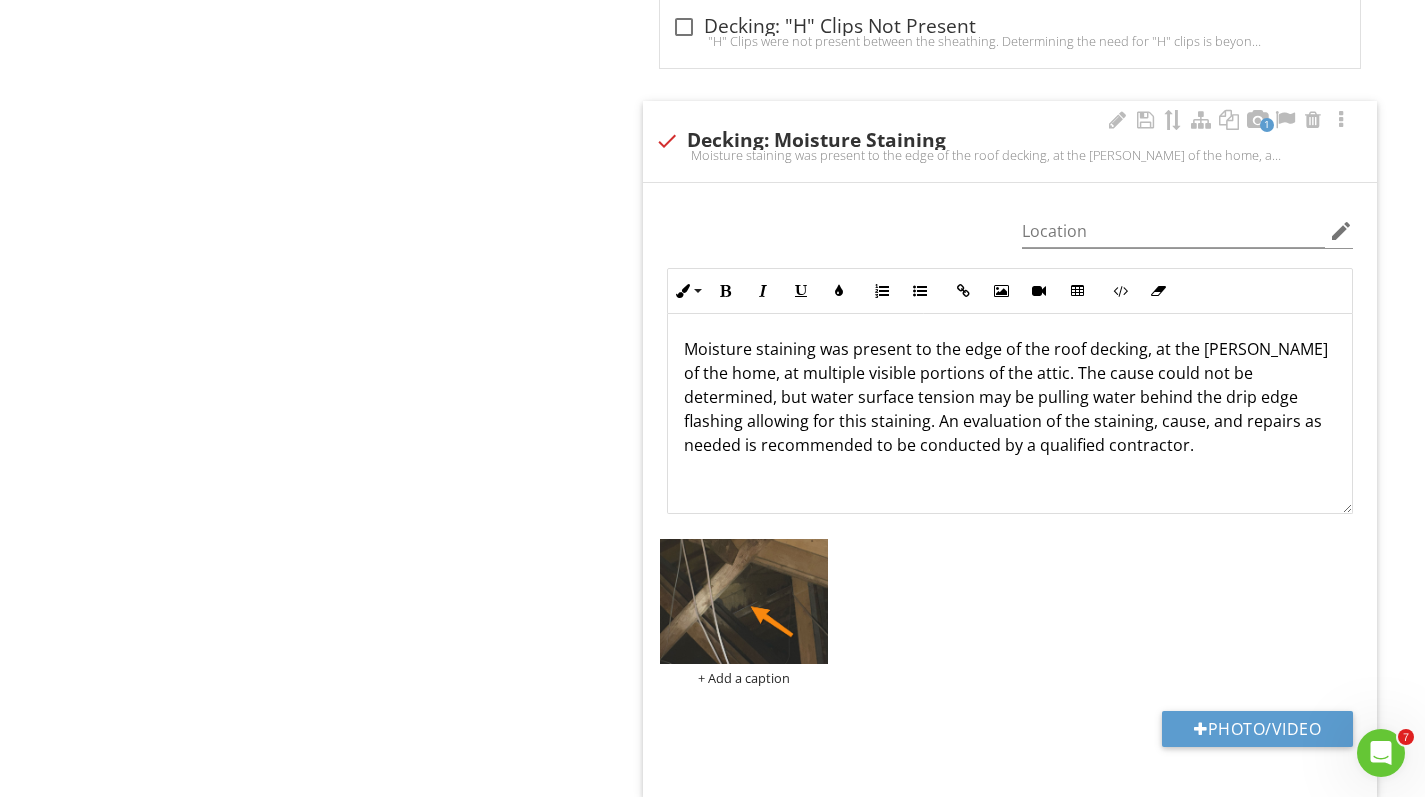 scroll, scrollTop: 10586, scrollLeft: 0, axis: vertical 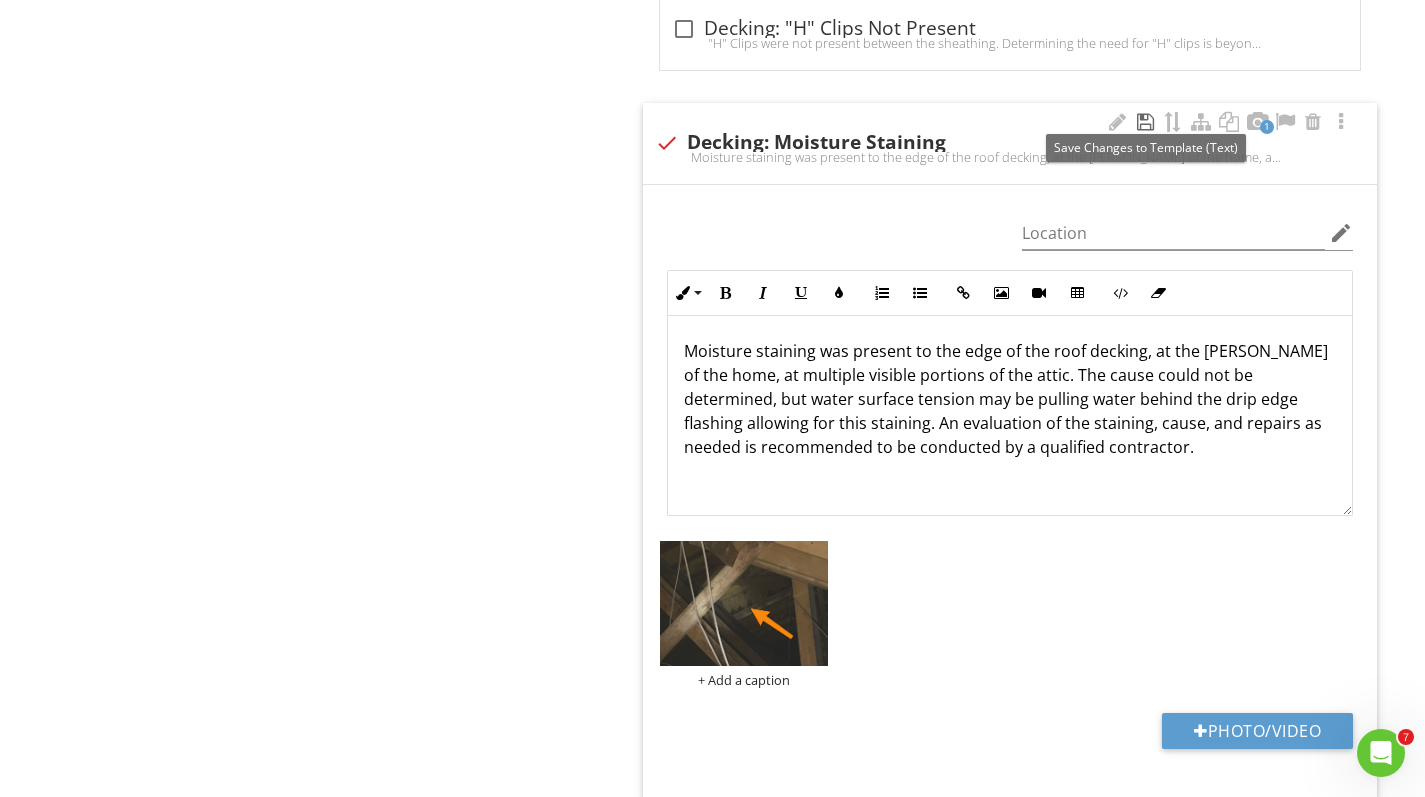 click at bounding box center (1145, 122) 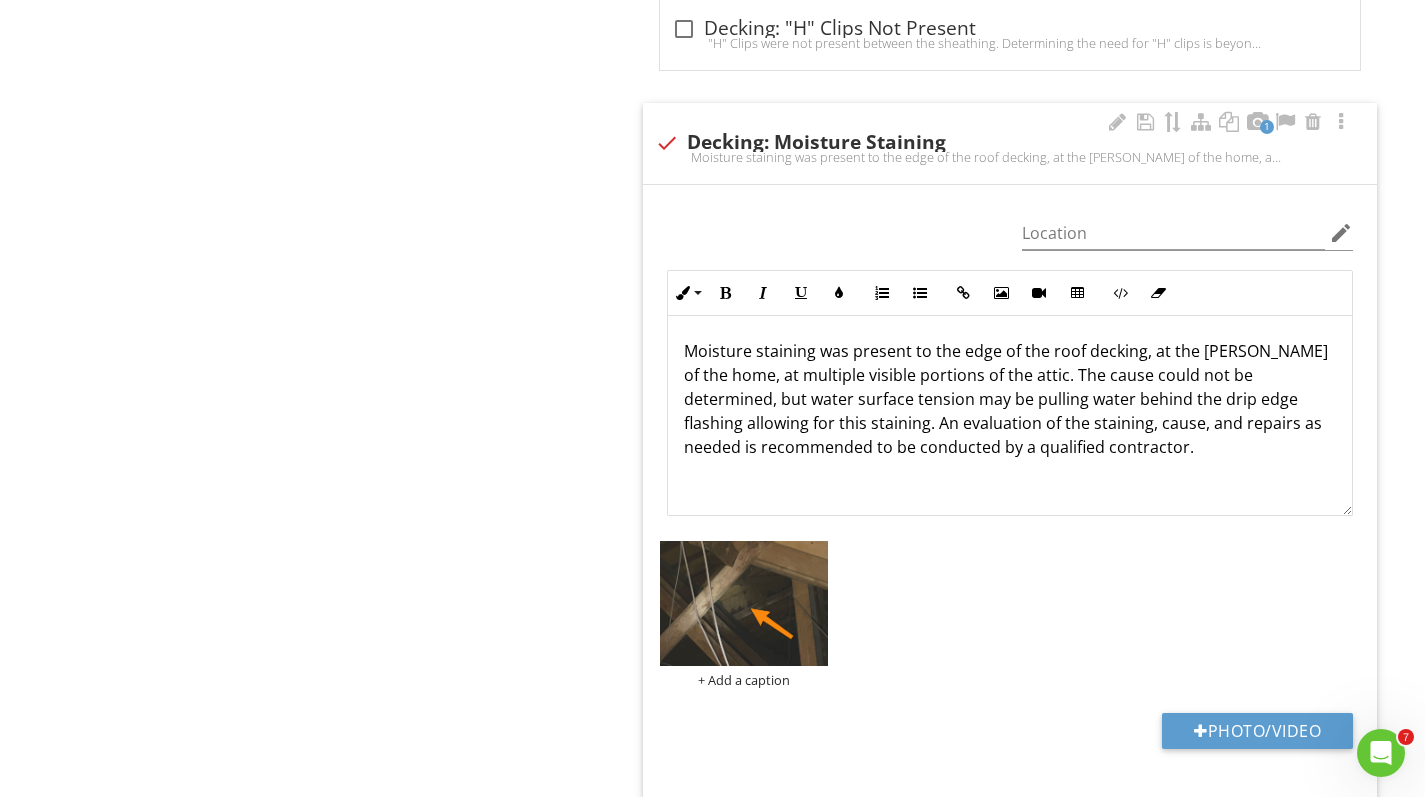 click on "Moisture staining was present to the edge of the roof decking, at the eaves of the home, at multiple visible portions of the attic. The cause could not be determined, but water surface tension may be pulling water behind the drip edge flashing allowing for this staining. An evaluation of the staining, cause, and repairs as needed is recommended to be conducted by a qualified contractor." at bounding box center [1010, 399] 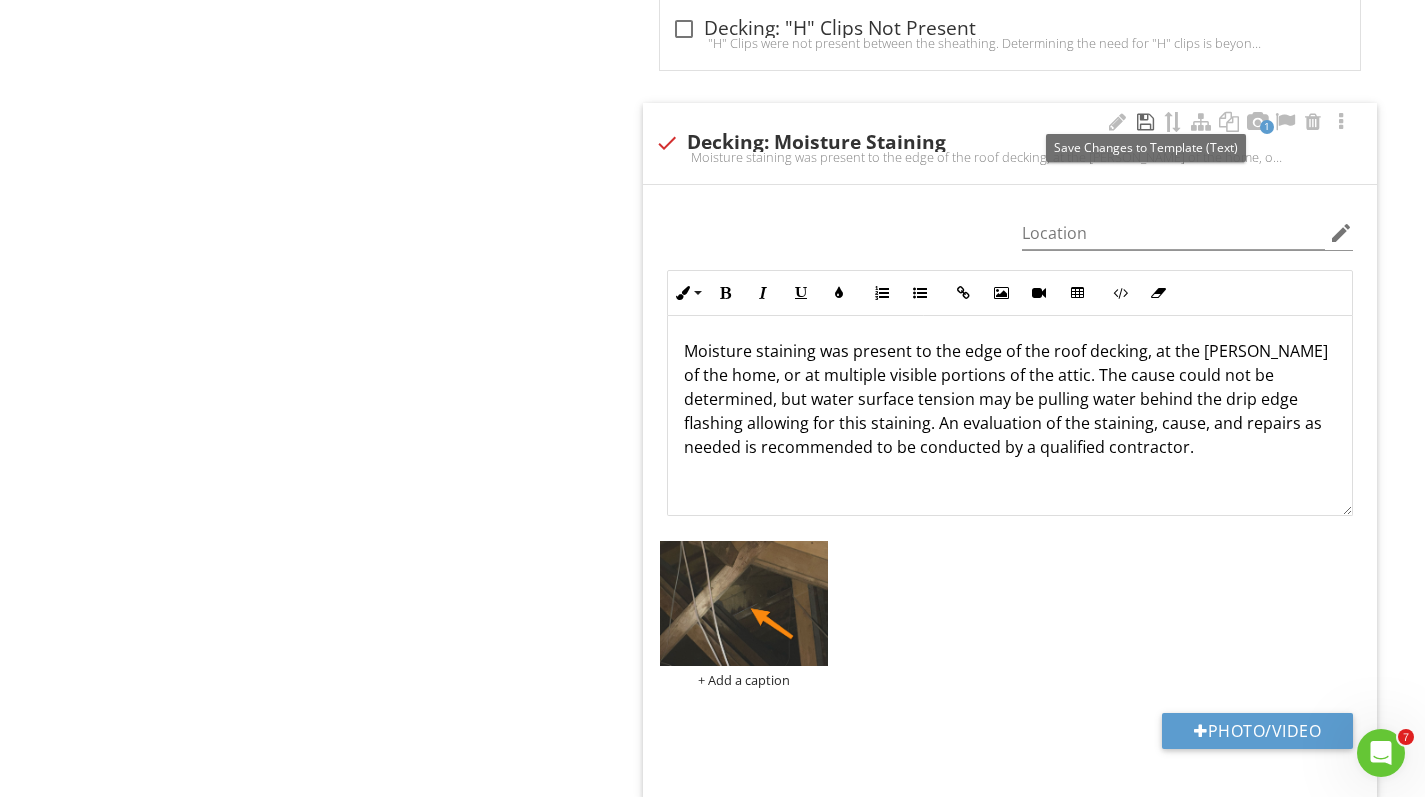 click at bounding box center (1145, 122) 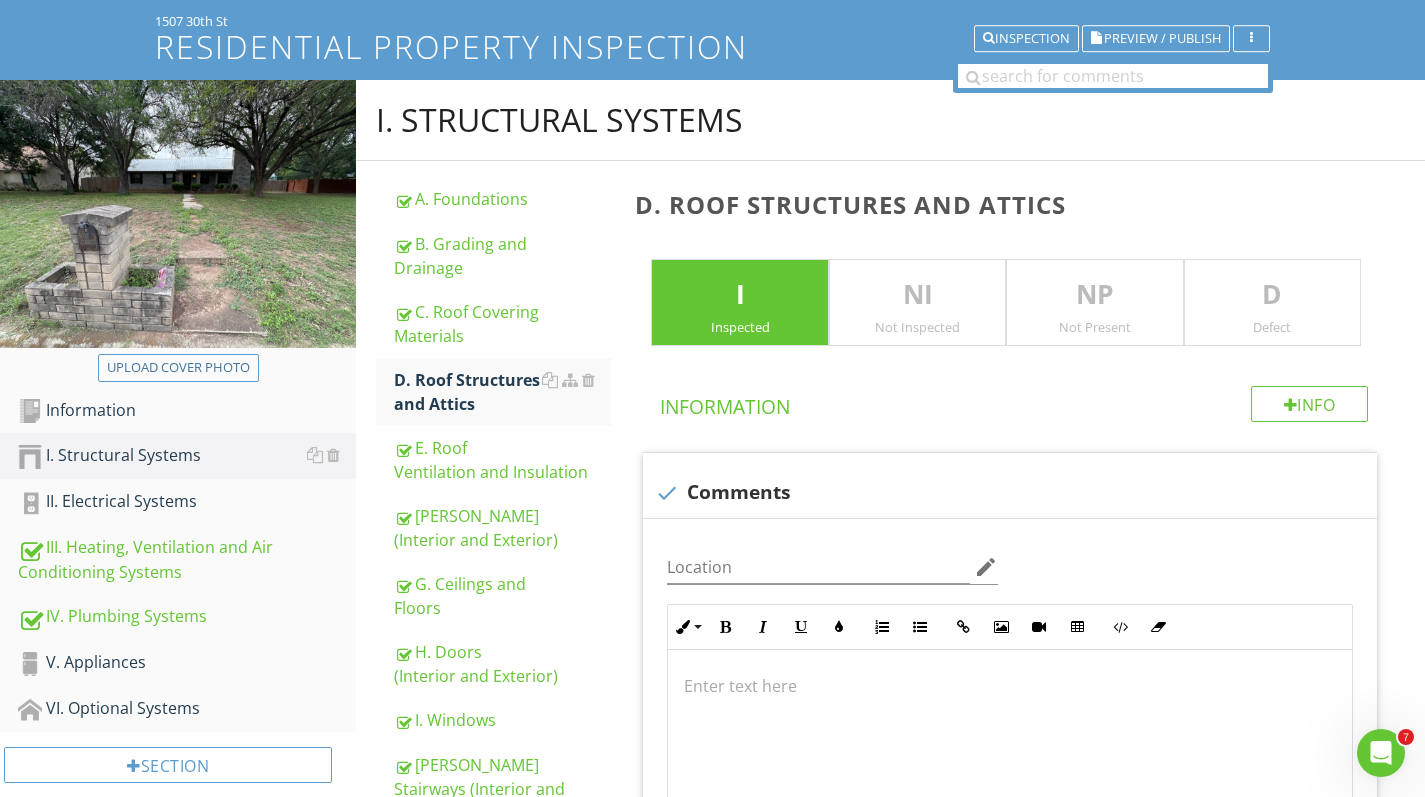 scroll, scrollTop: 120, scrollLeft: 0, axis: vertical 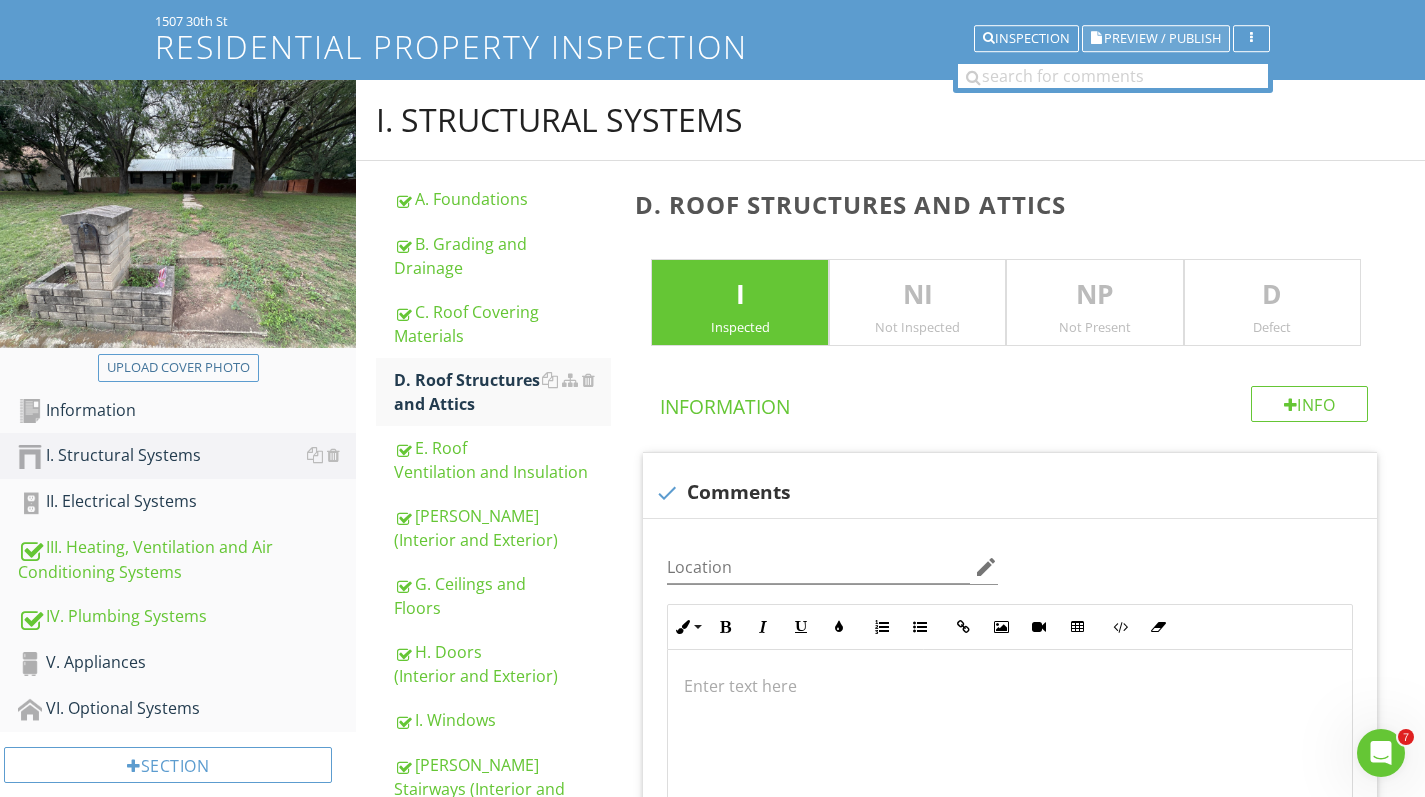 click on "Preview / Publish" at bounding box center [1156, 39] 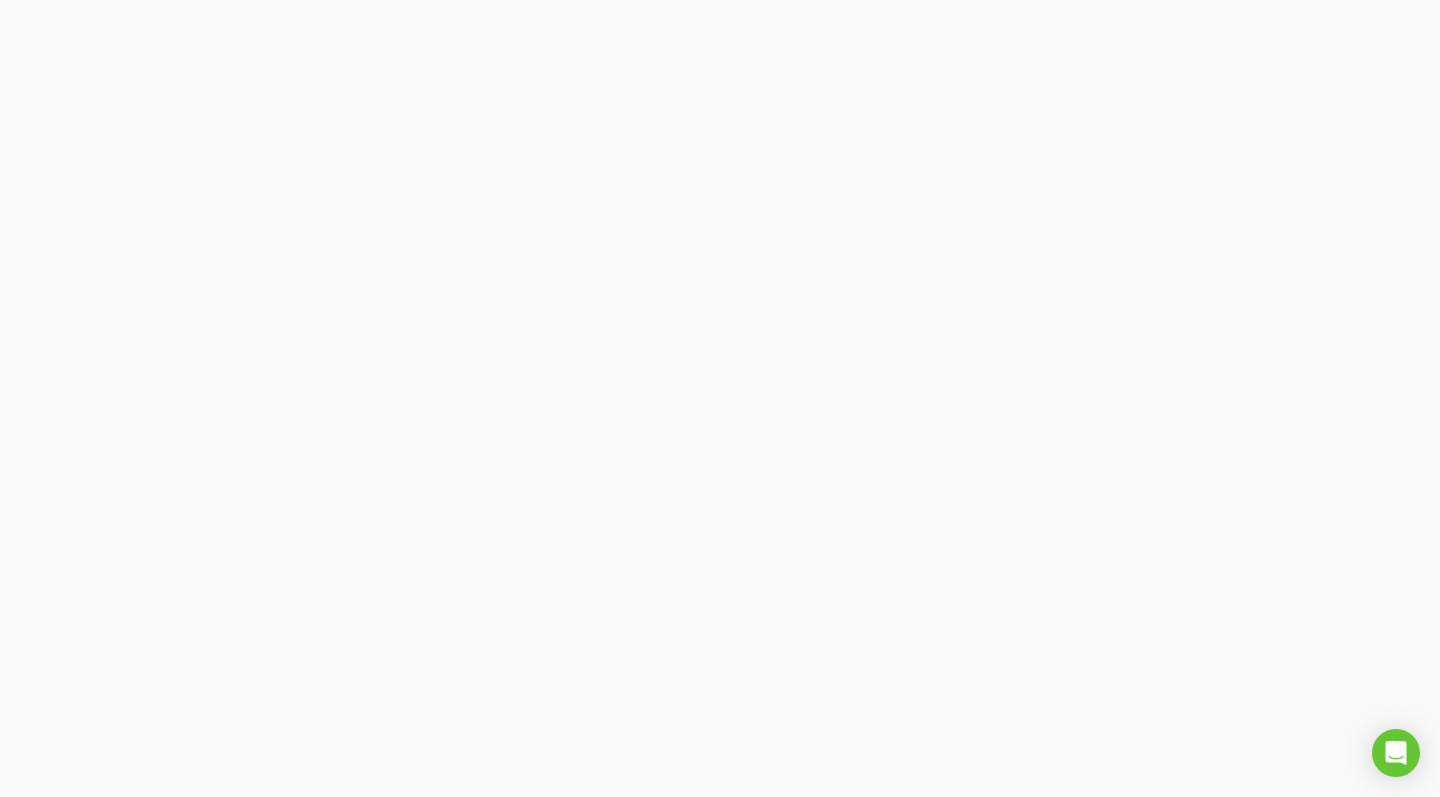 scroll, scrollTop: 0, scrollLeft: 0, axis: both 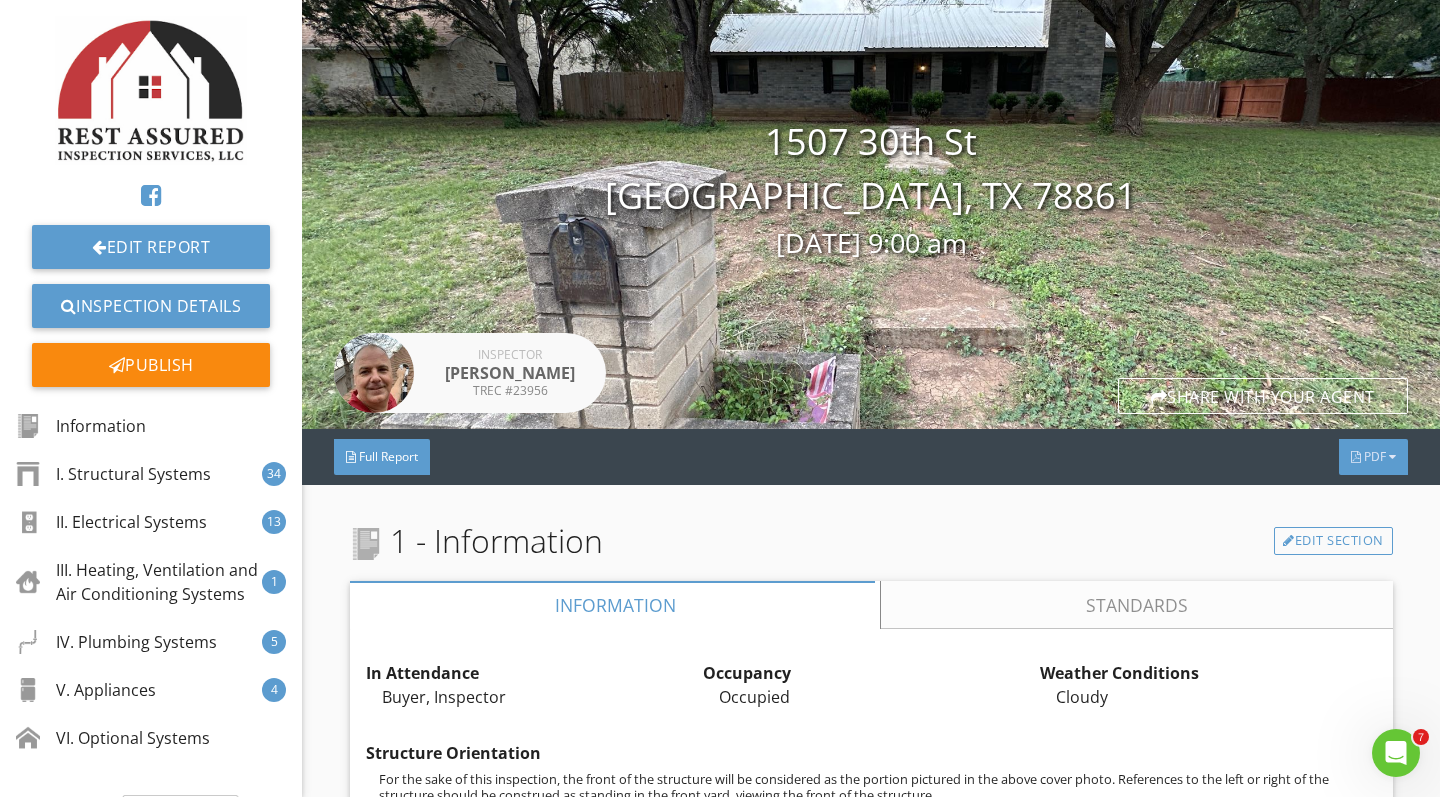 click on "PDF" at bounding box center [1373, 457] 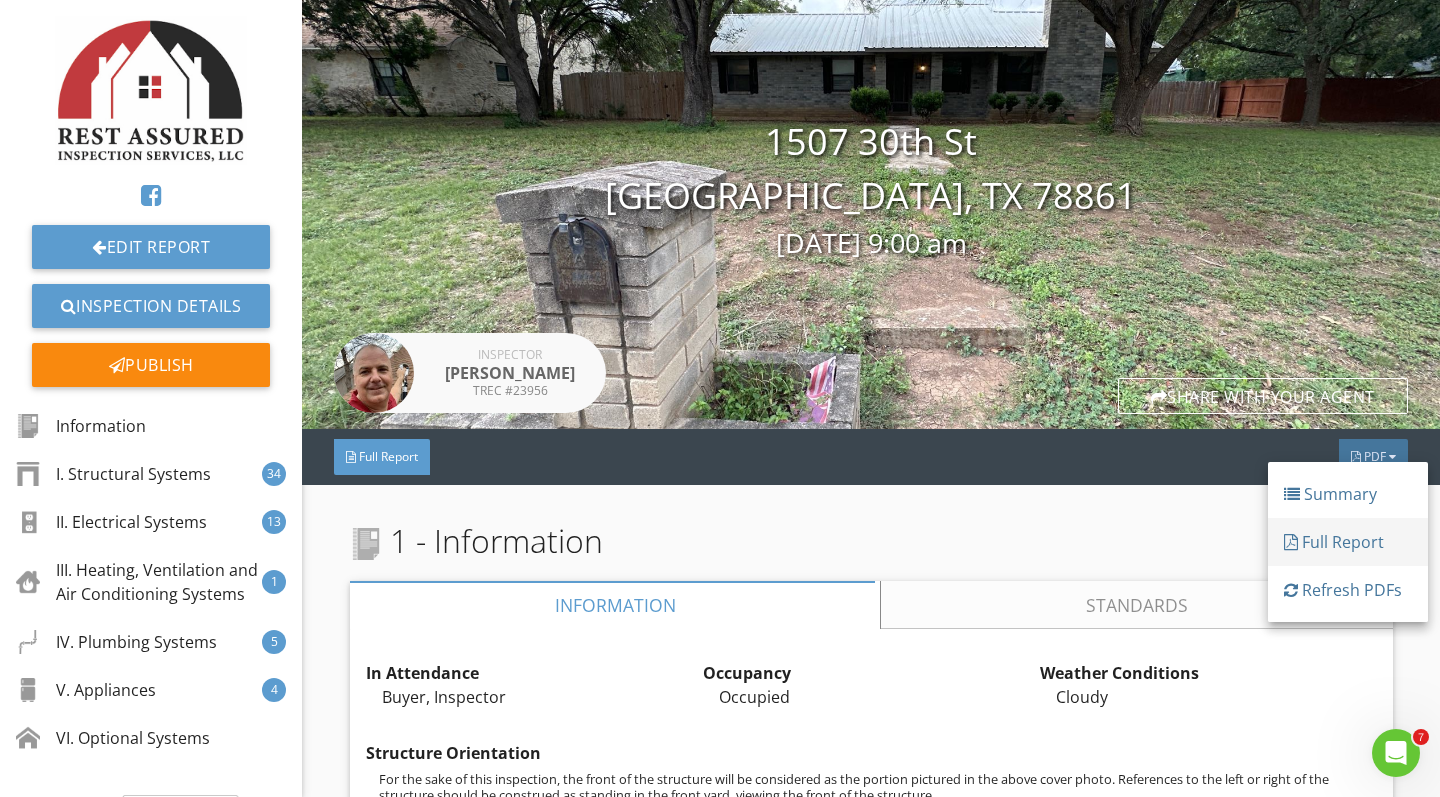 click on "Full Report" at bounding box center [1348, 542] 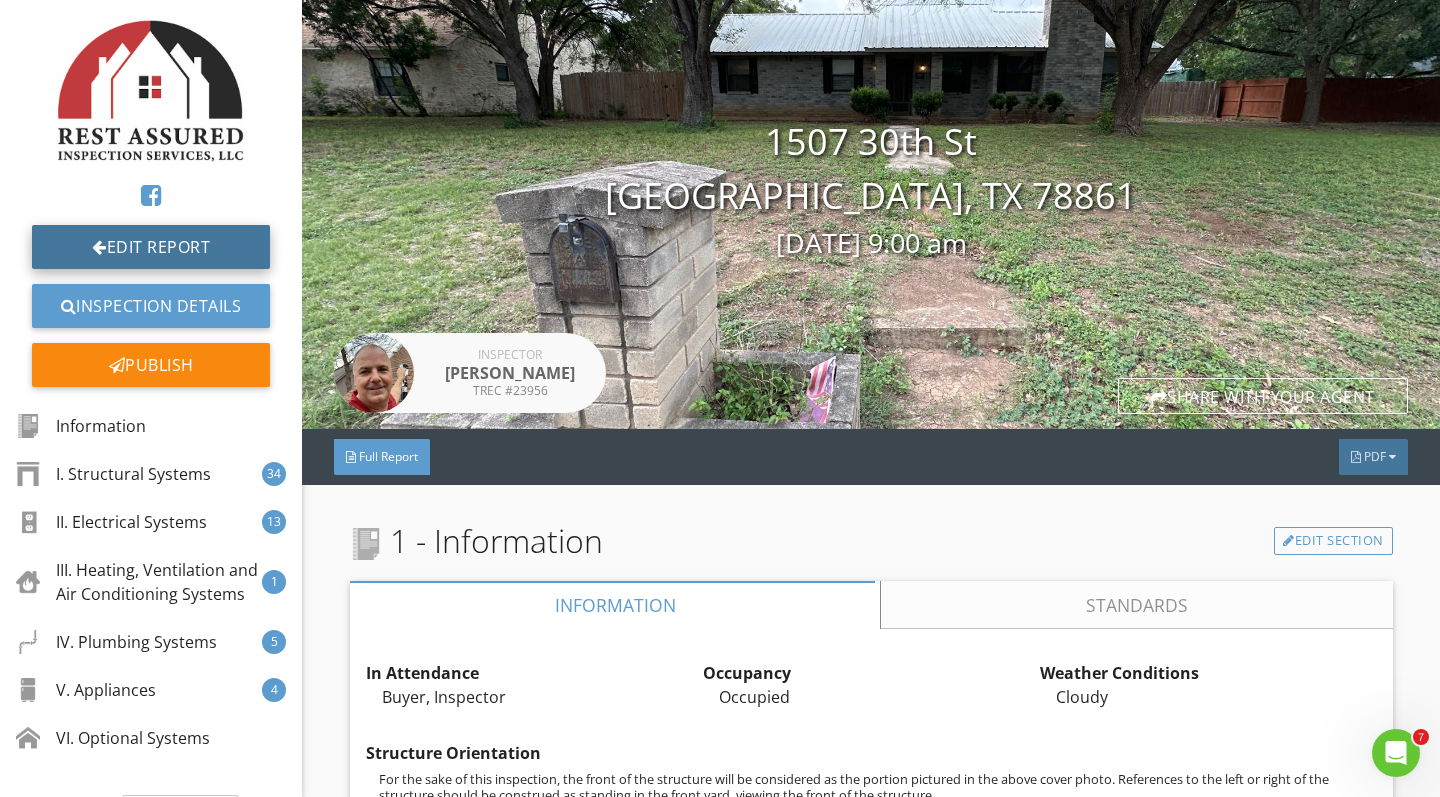 click on "Edit Report" at bounding box center [151, 247] 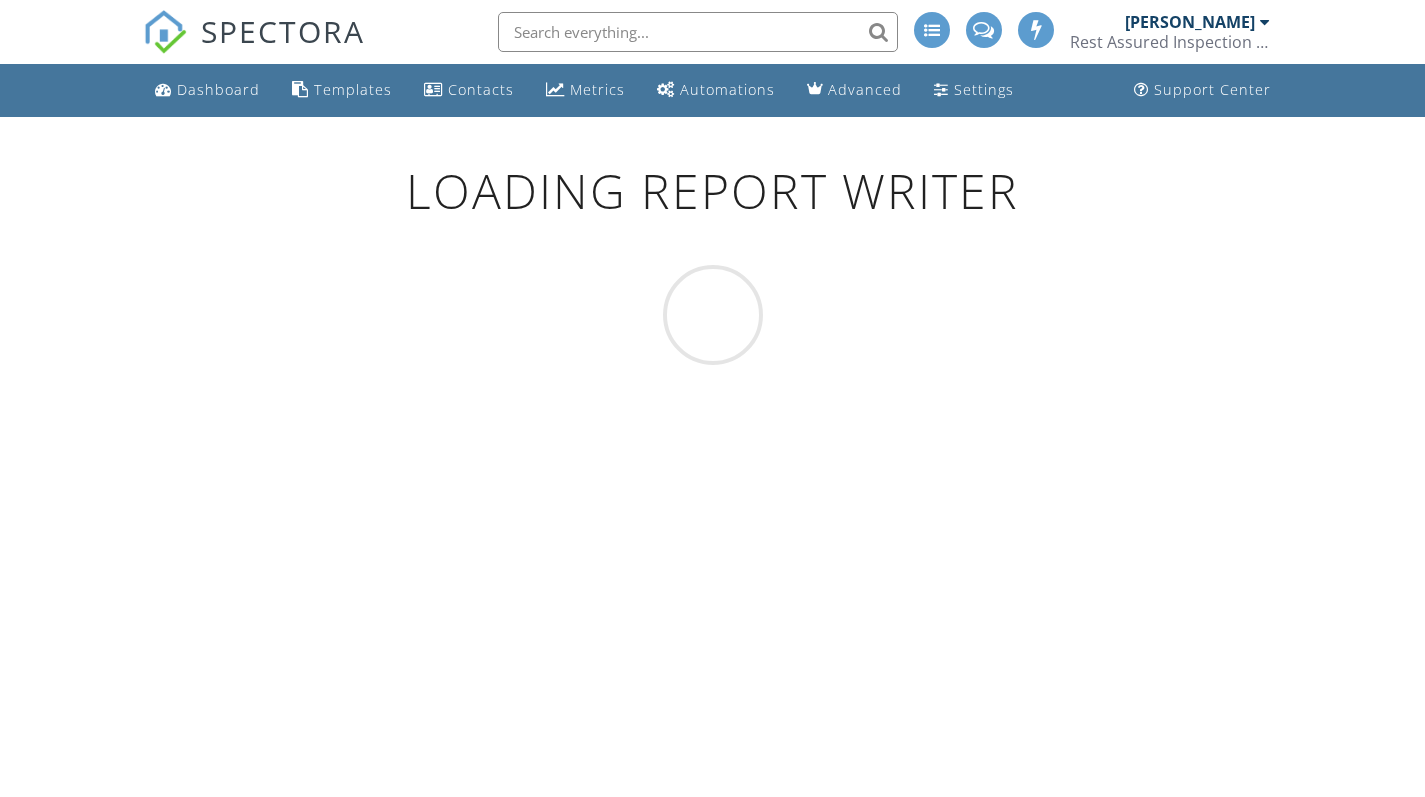 scroll, scrollTop: 0, scrollLeft: 0, axis: both 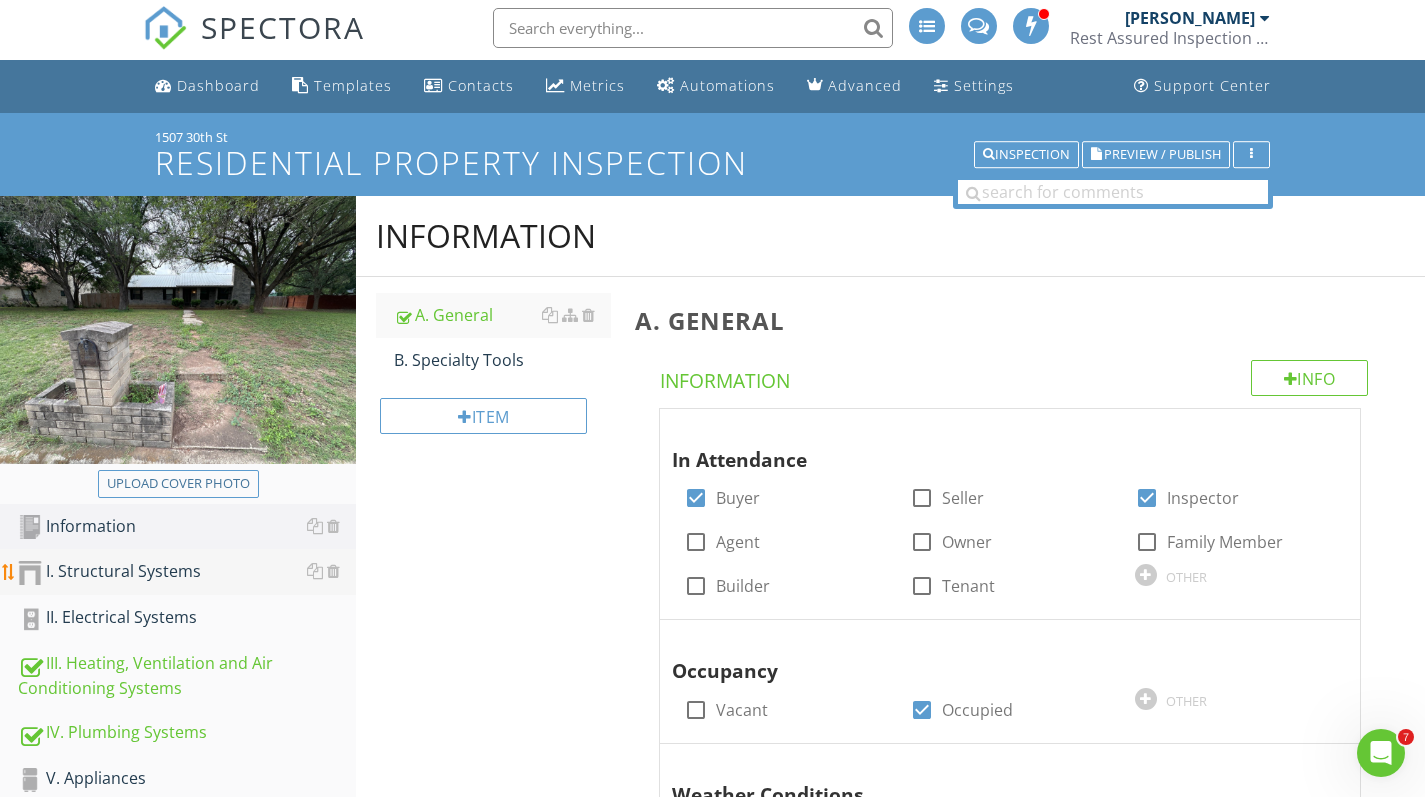 click on "I. Structural Systems" at bounding box center [187, 572] 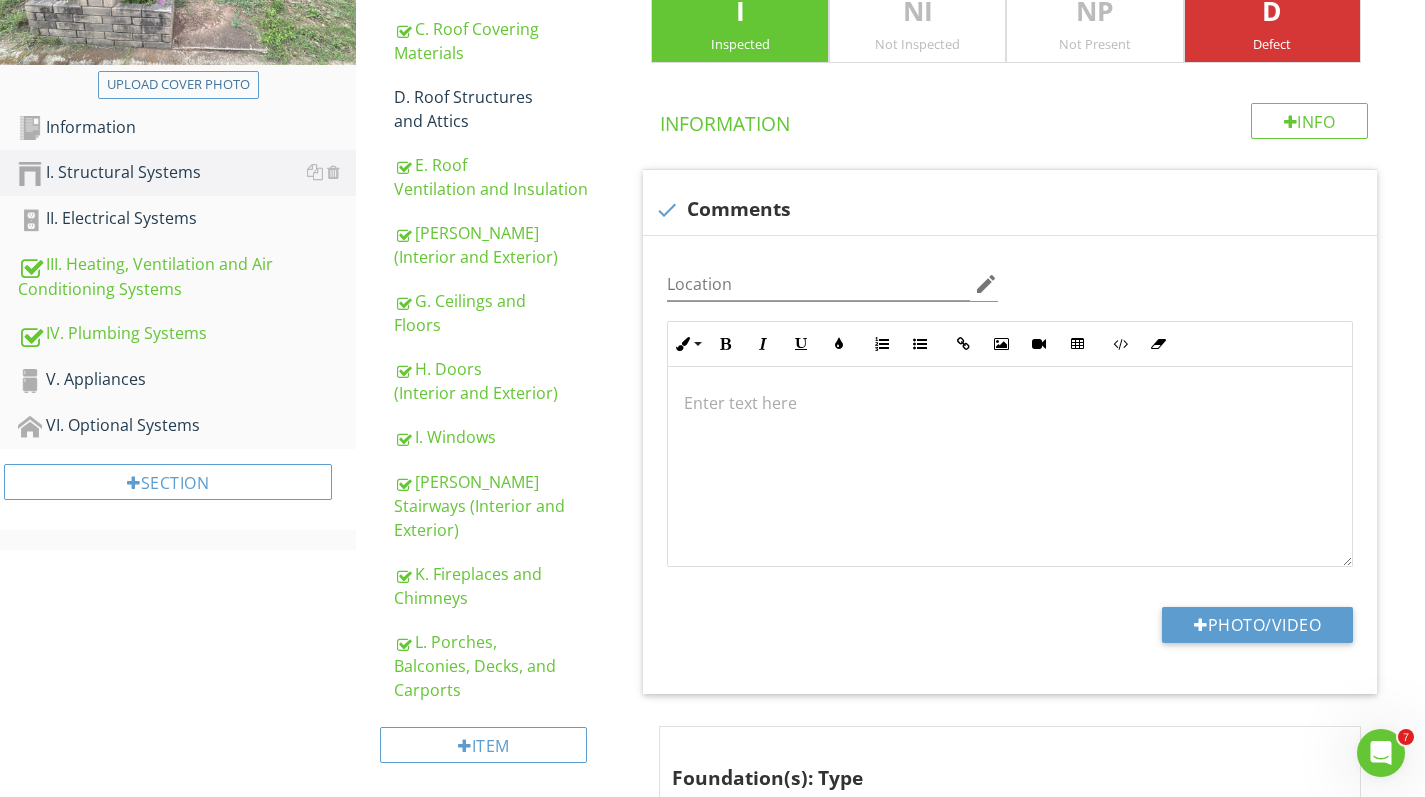 scroll, scrollTop: 366, scrollLeft: 0, axis: vertical 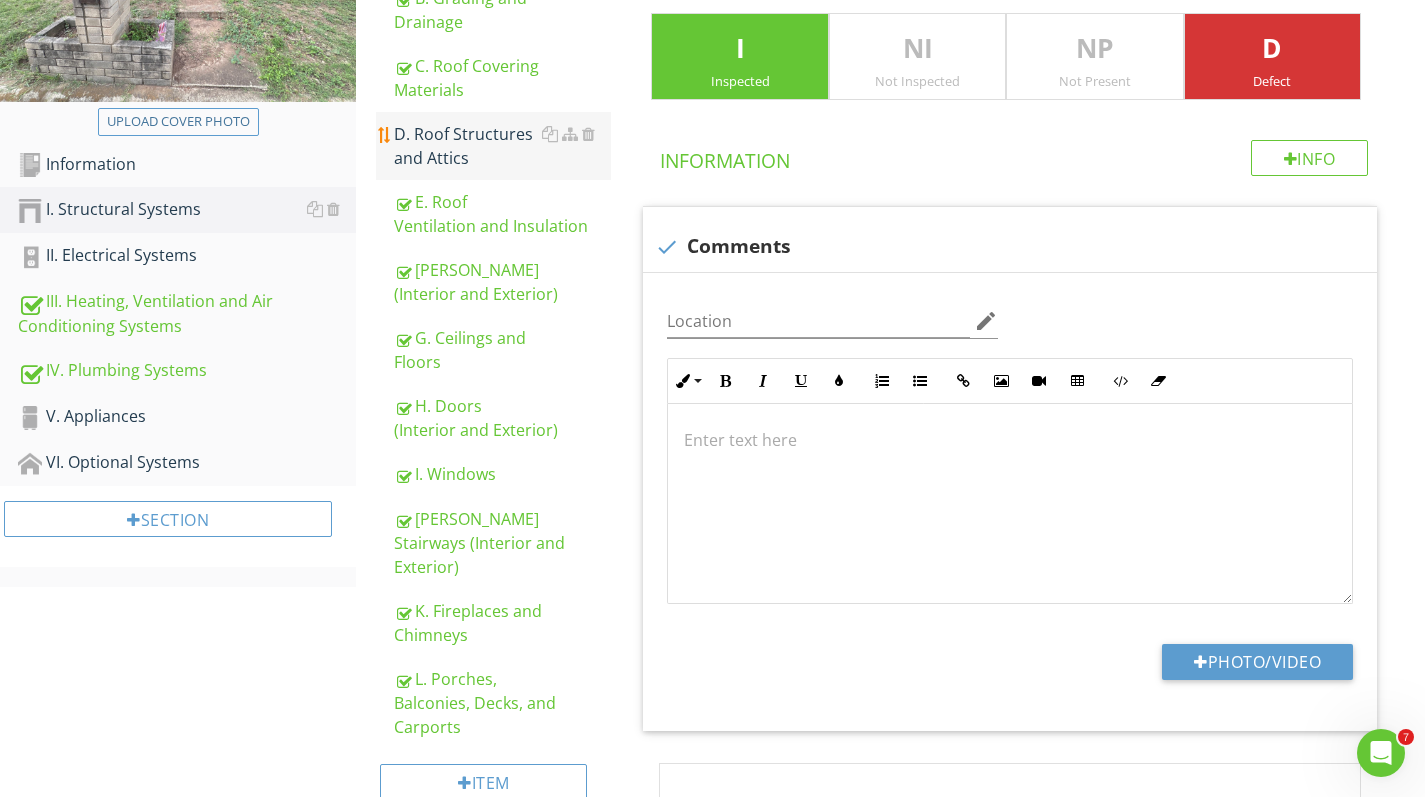 click on "D. Roof Structures and Attics" at bounding box center (502, 146) 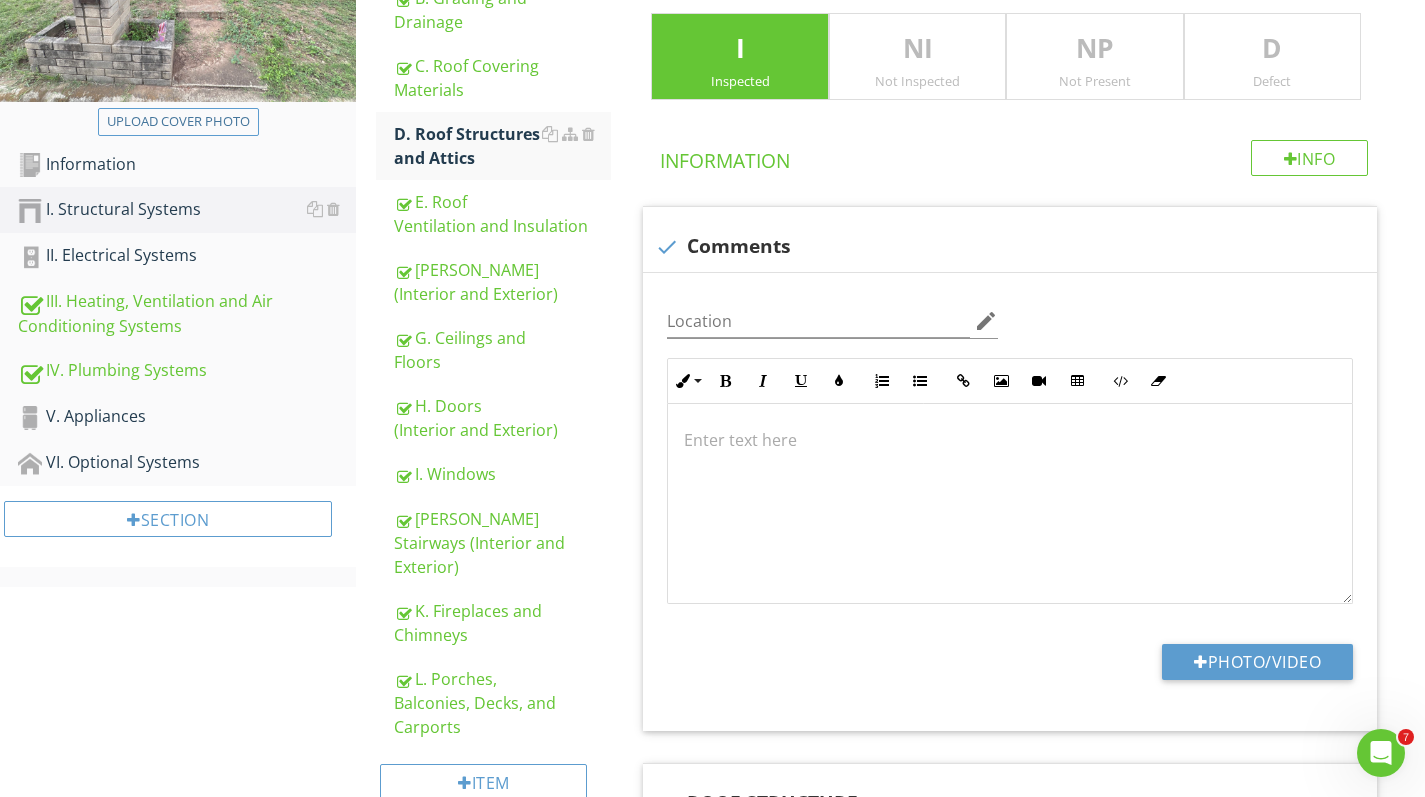 click on "Defect" at bounding box center [1272, 81] 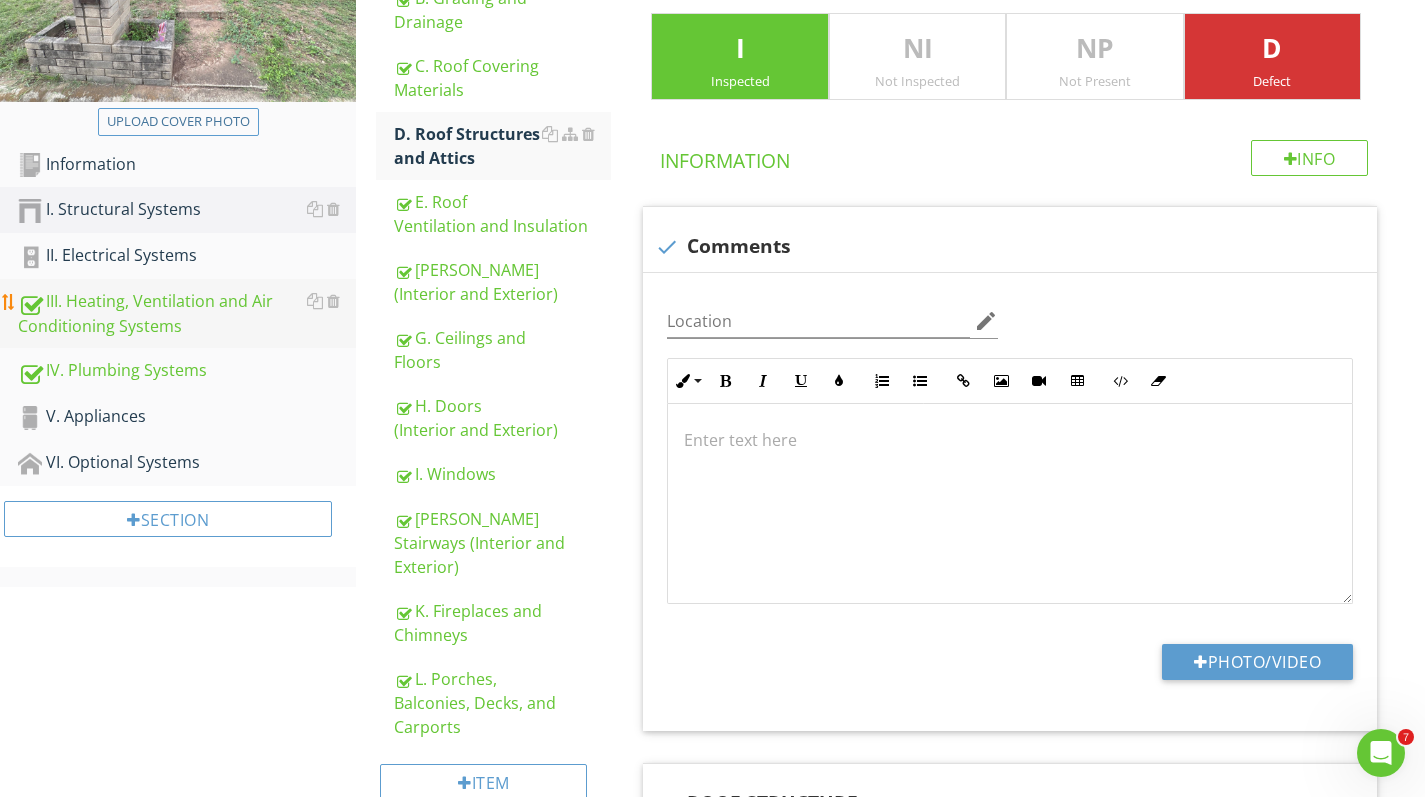 click on "III. Heating, Ventilation and Air Conditioning Systems" at bounding box center [187, 314] 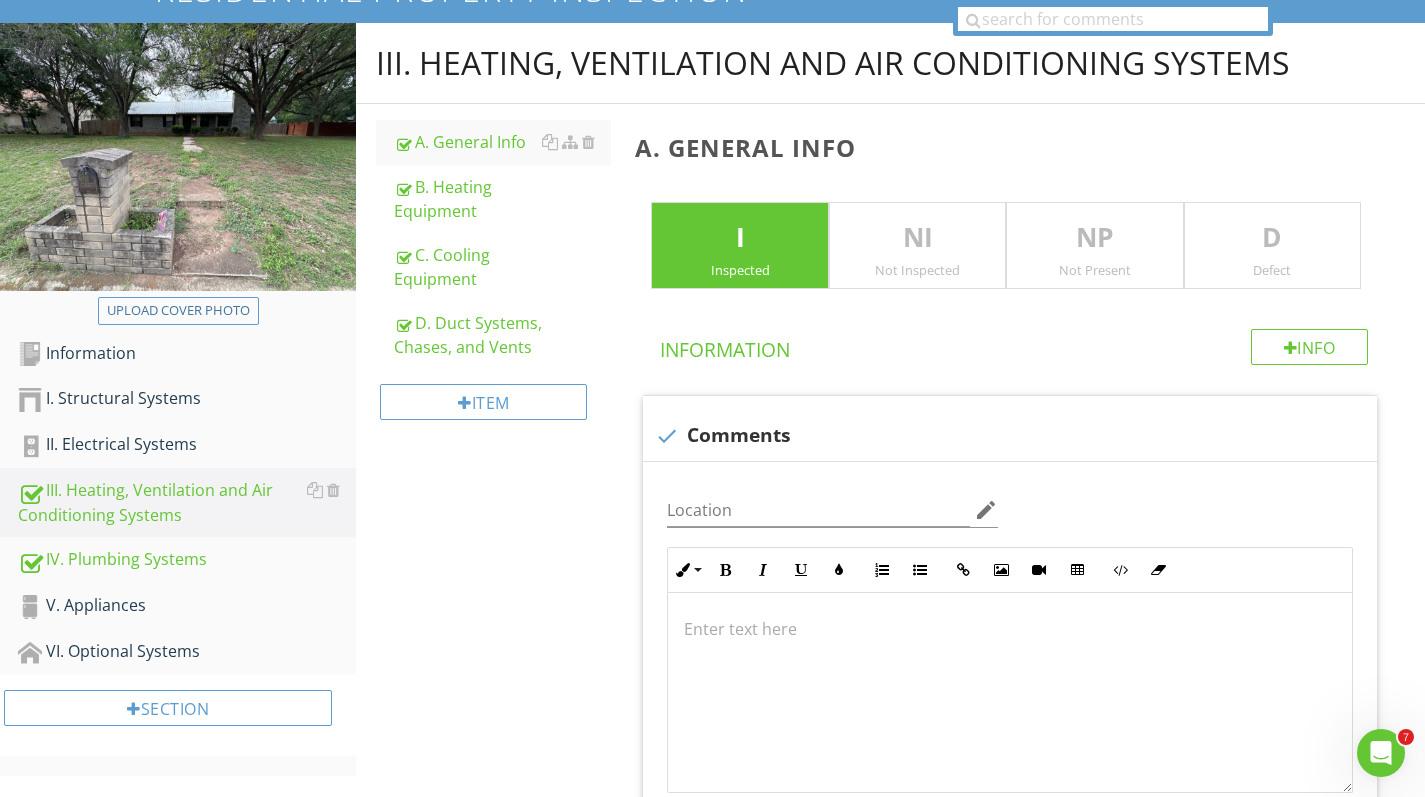 scroll, scrollTop: 181, scrollLeft: 0, axis: vertical 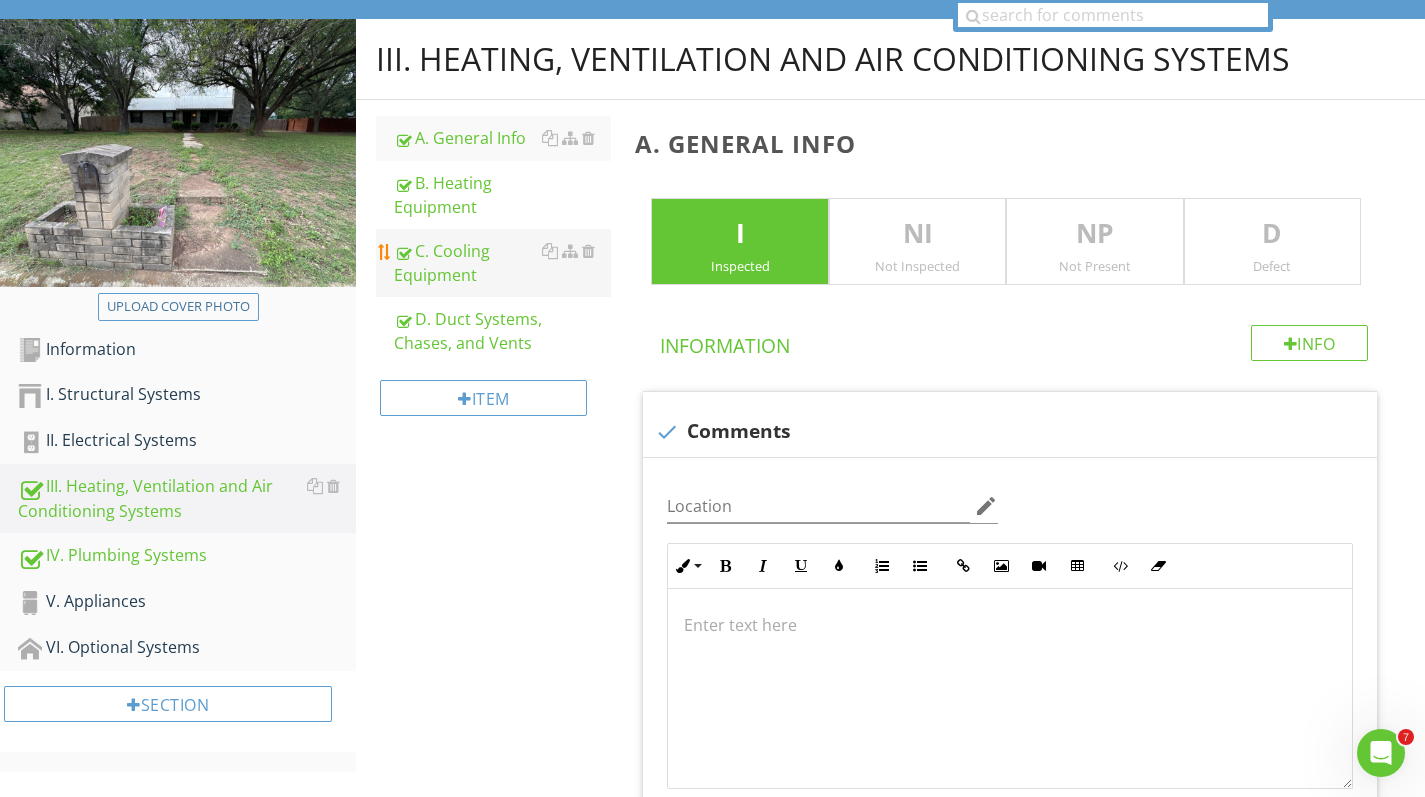 click on "C. Cooling Equipment" at bounding box center (502, 263) 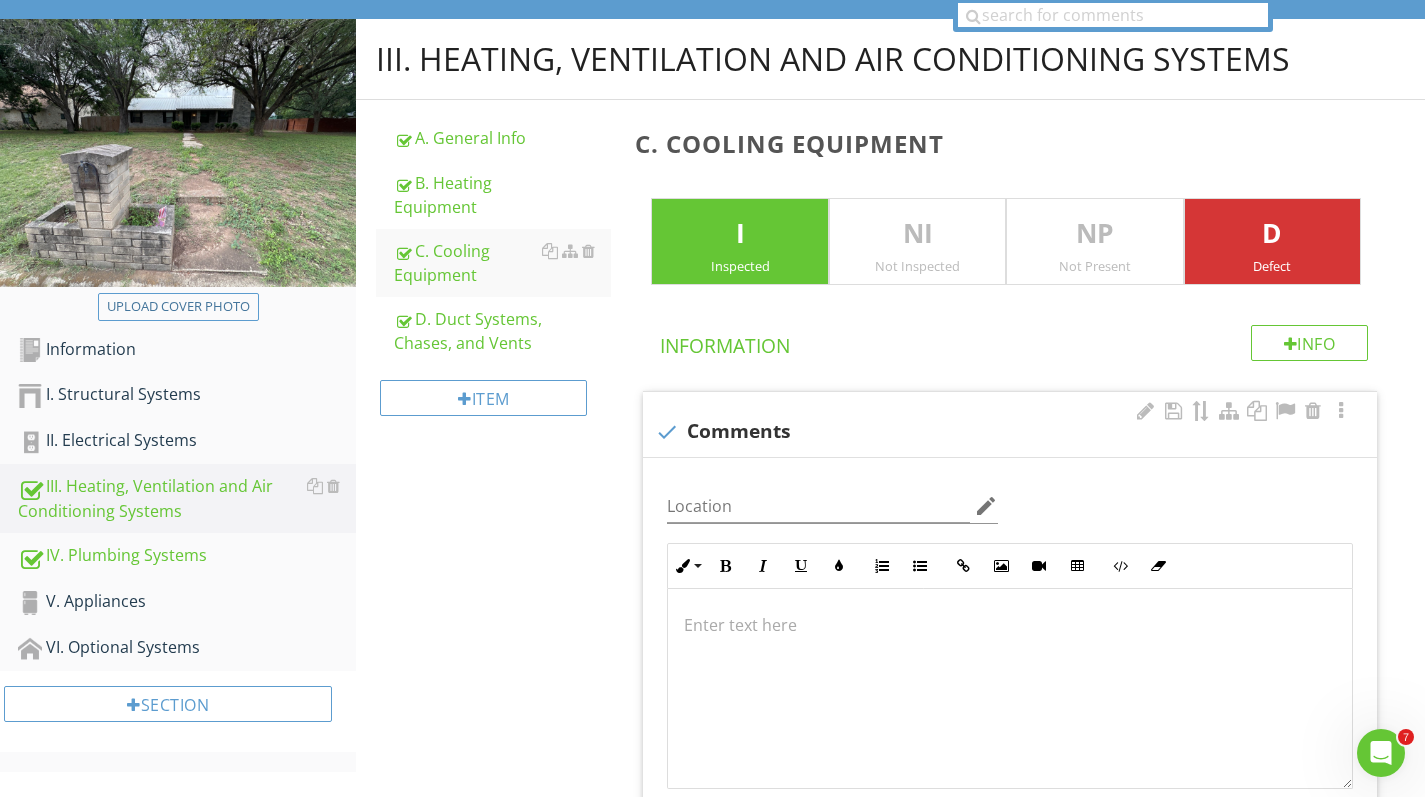 scroll, scrollTop: 214, scrollLeft: 0, axis: vertical 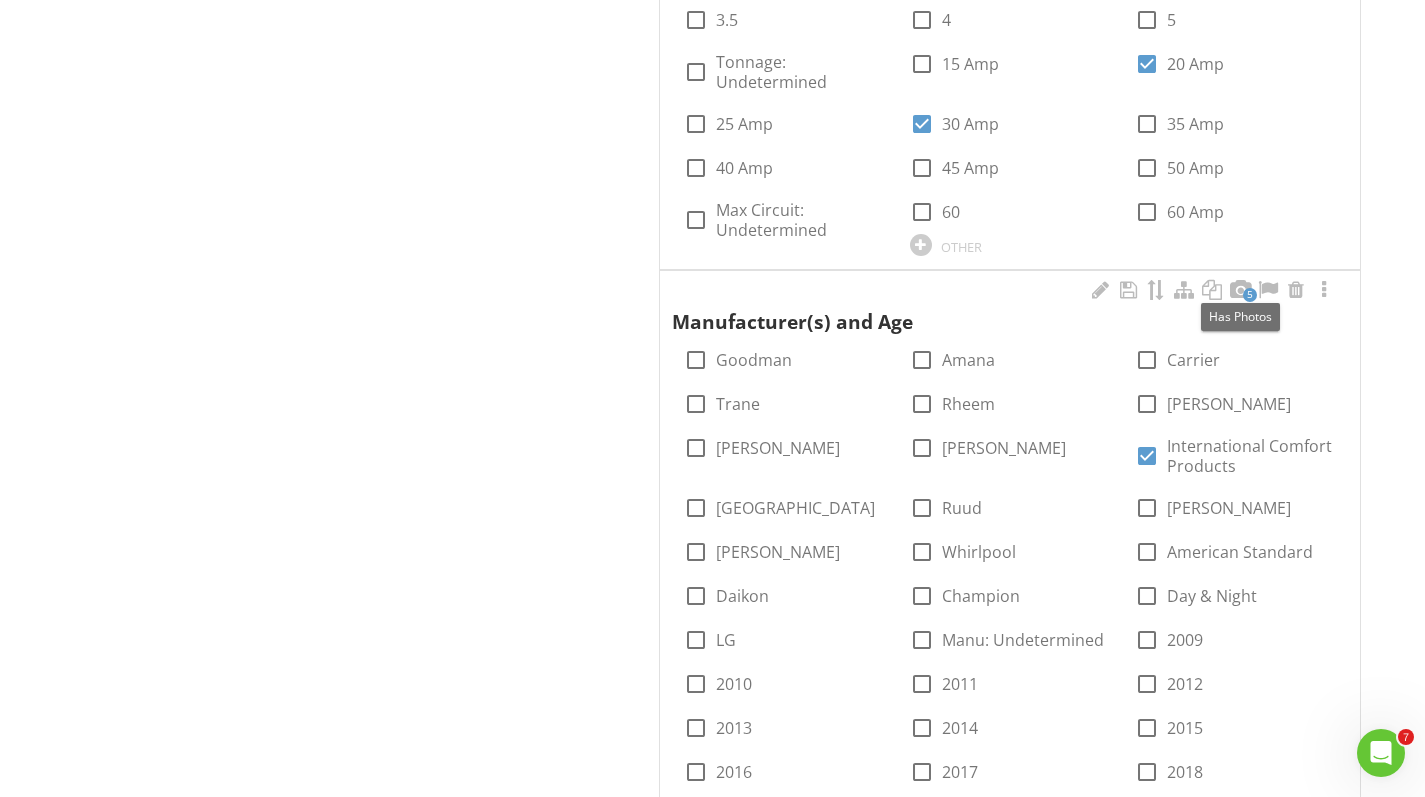 click on "5" at bounding box center (1250, 295) 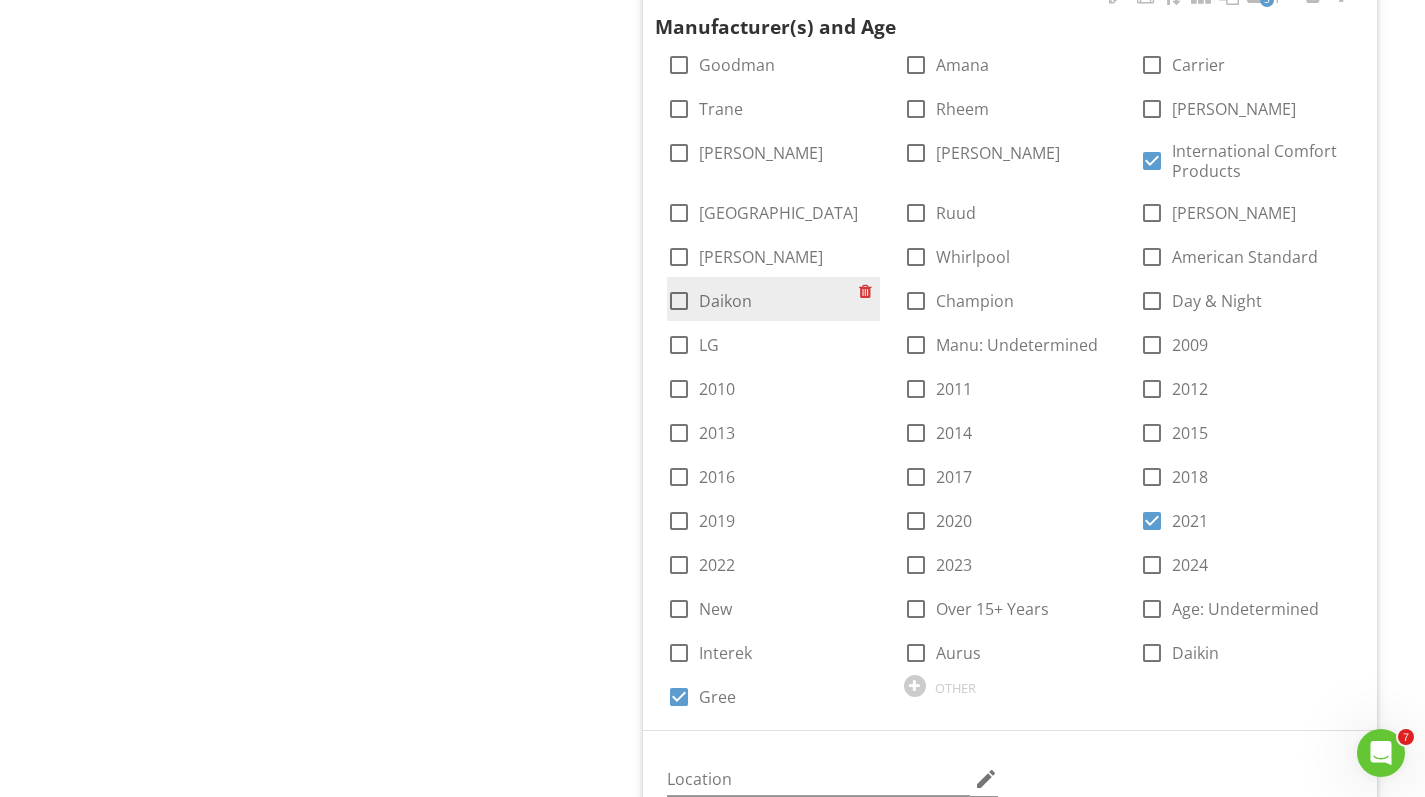 scroll, scrollTop: 3265, scrollLeft: 0, axis: vertical 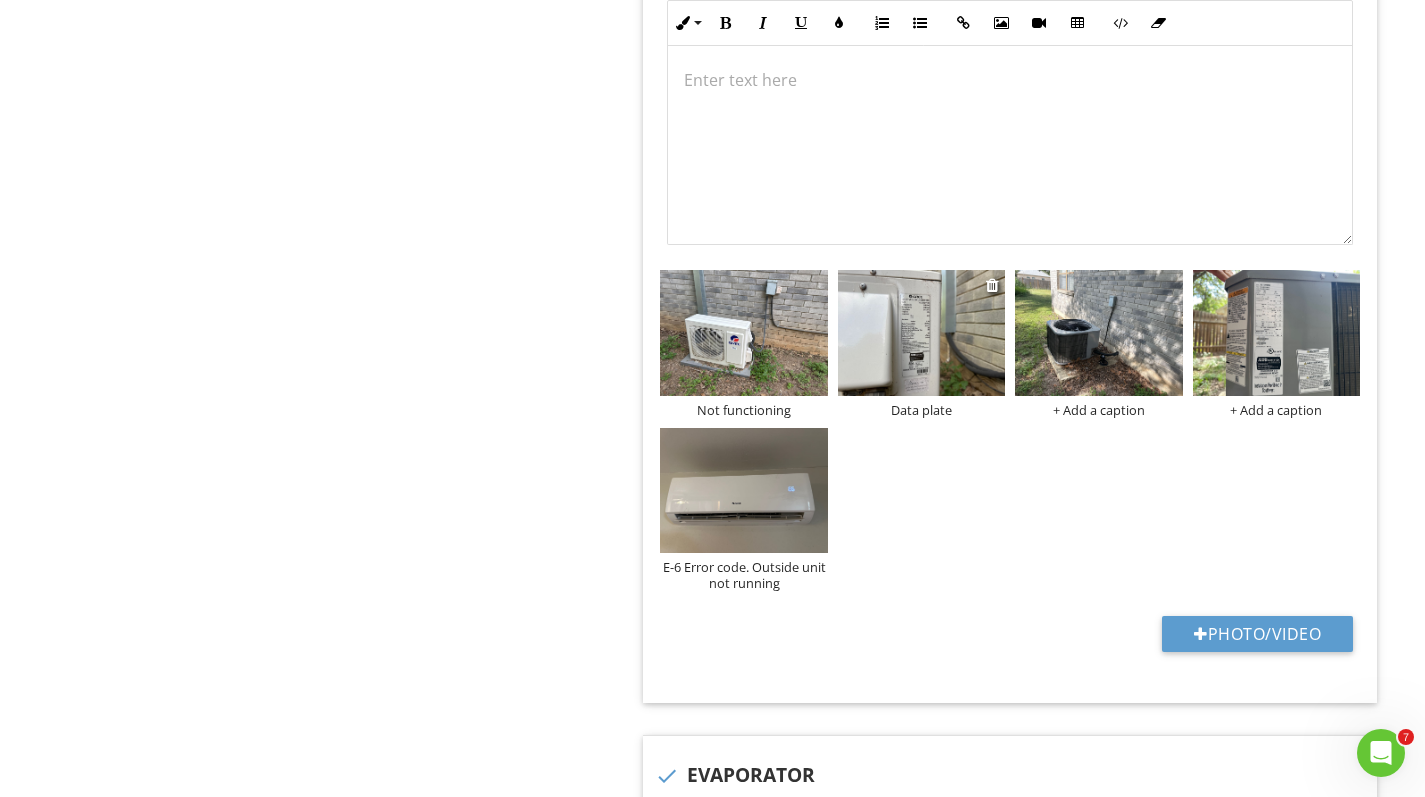 click at bounding box center (921, 333) 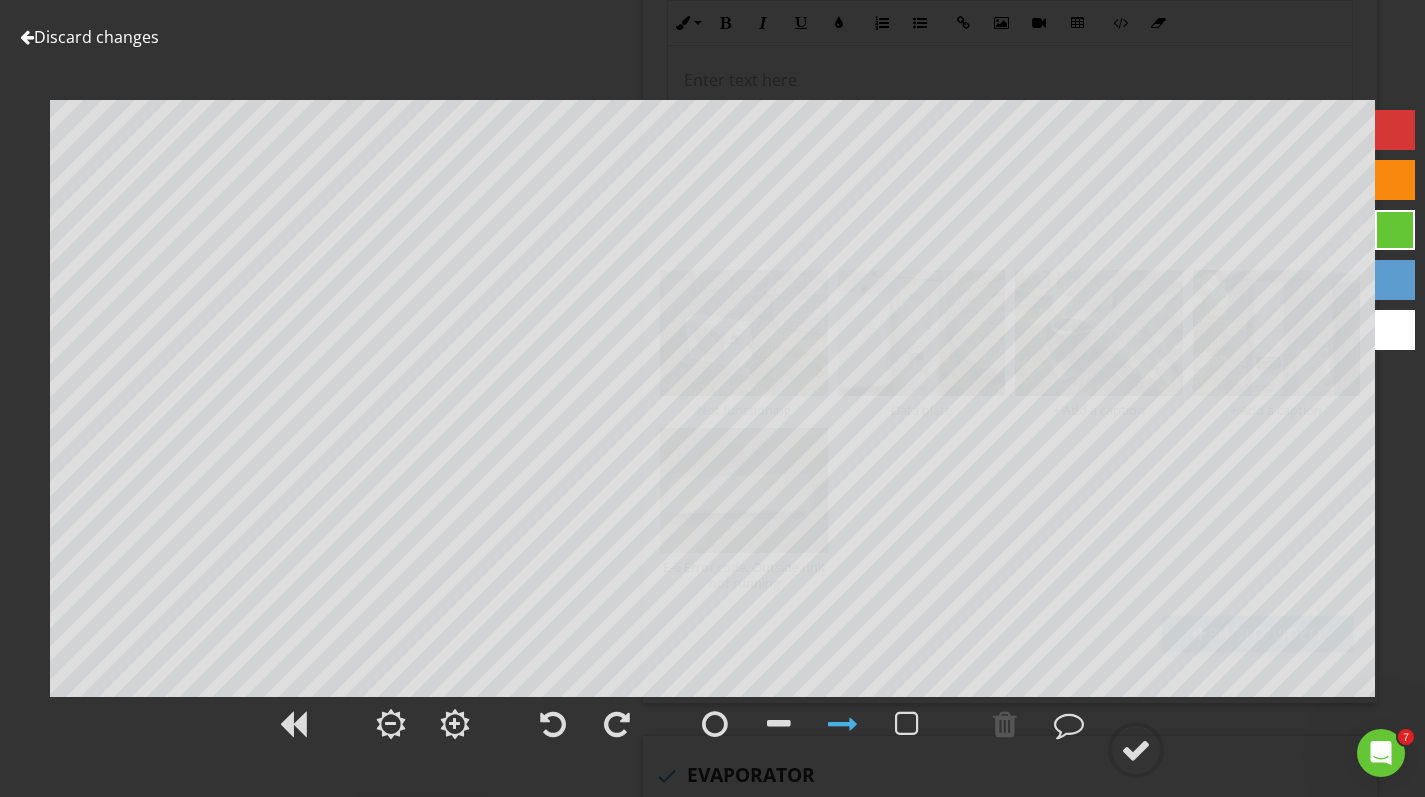 click at bounding box center (27, 37) 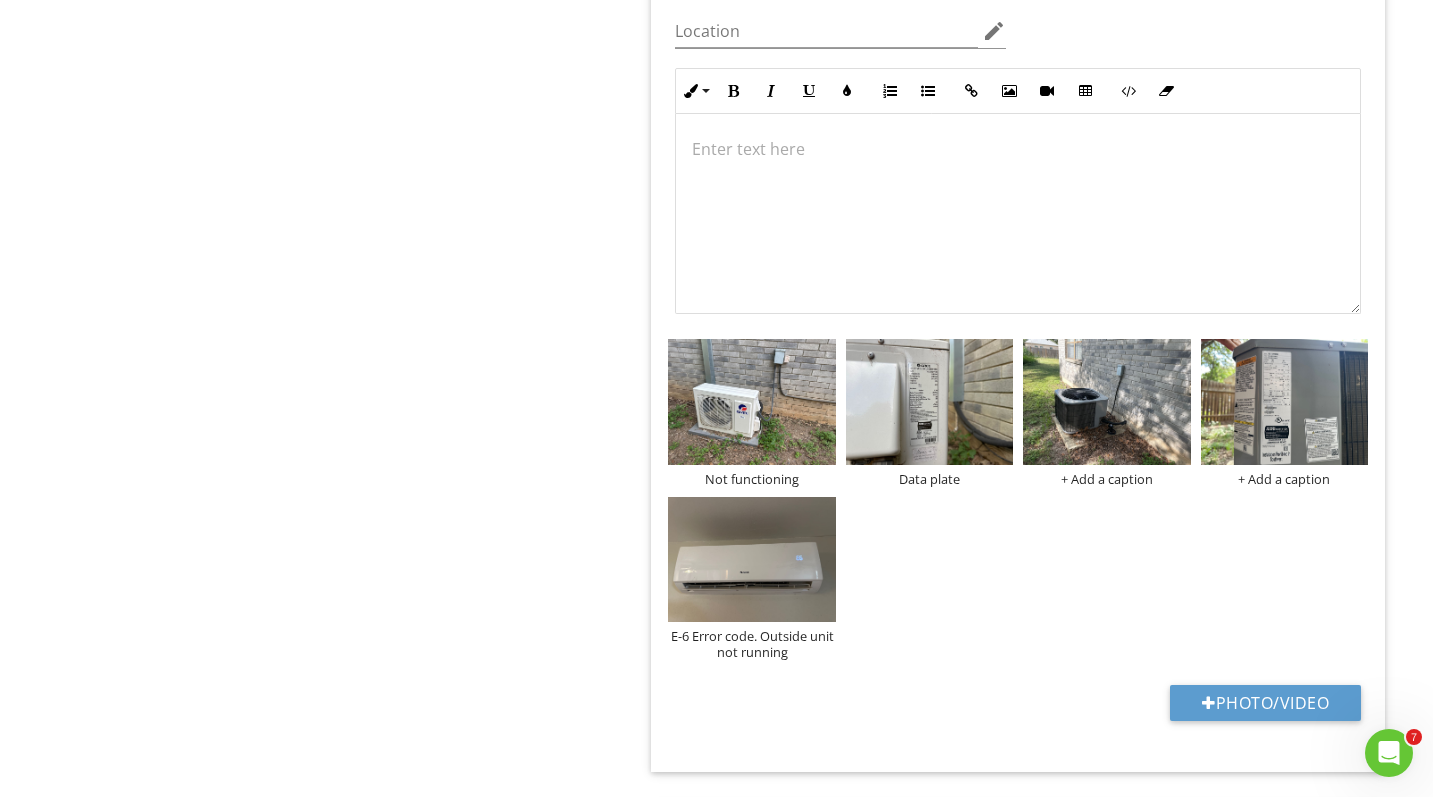 scroll, scrollTop: 3742, scrollLeft: 0, axis: vertical 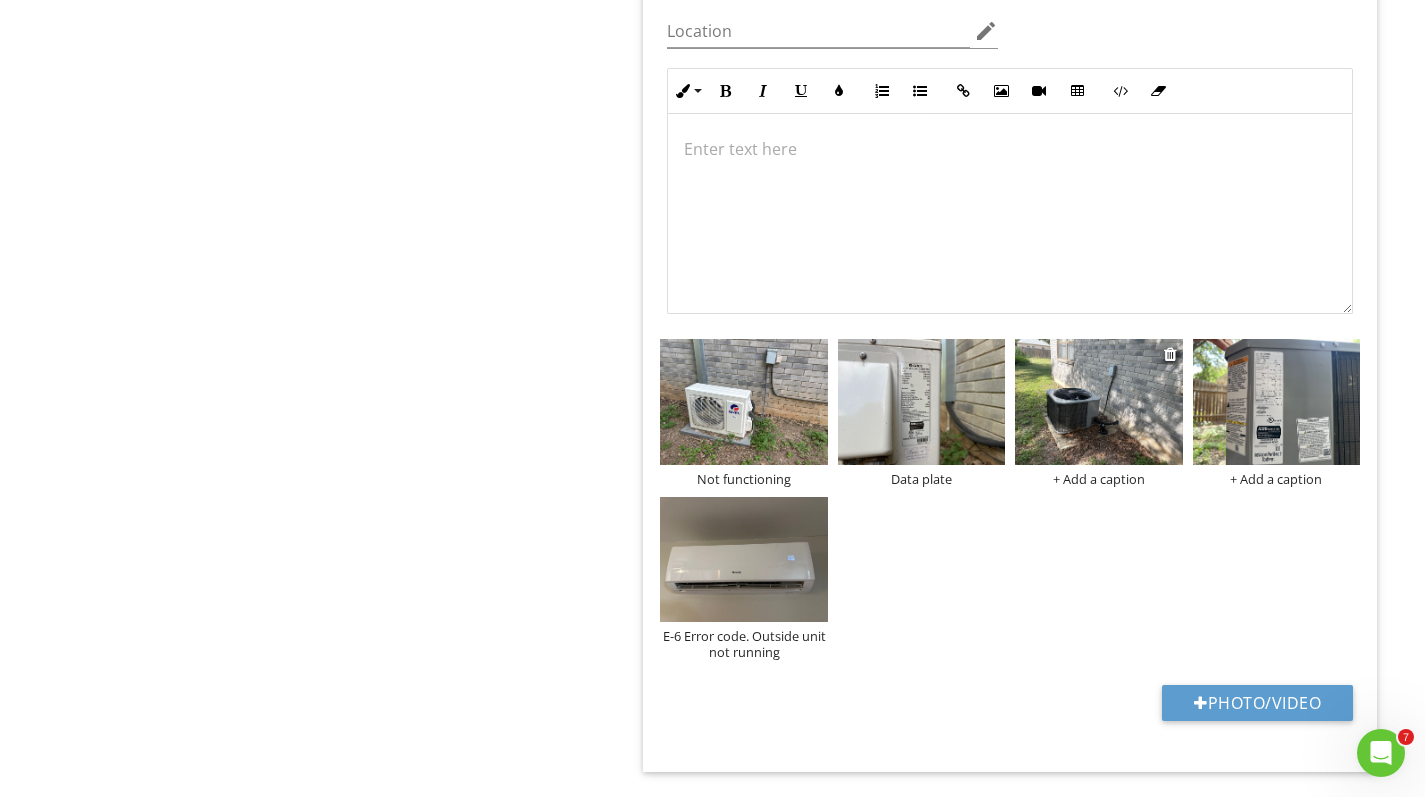 click on "+ Add a caption" at bounding box center [1098, 479] 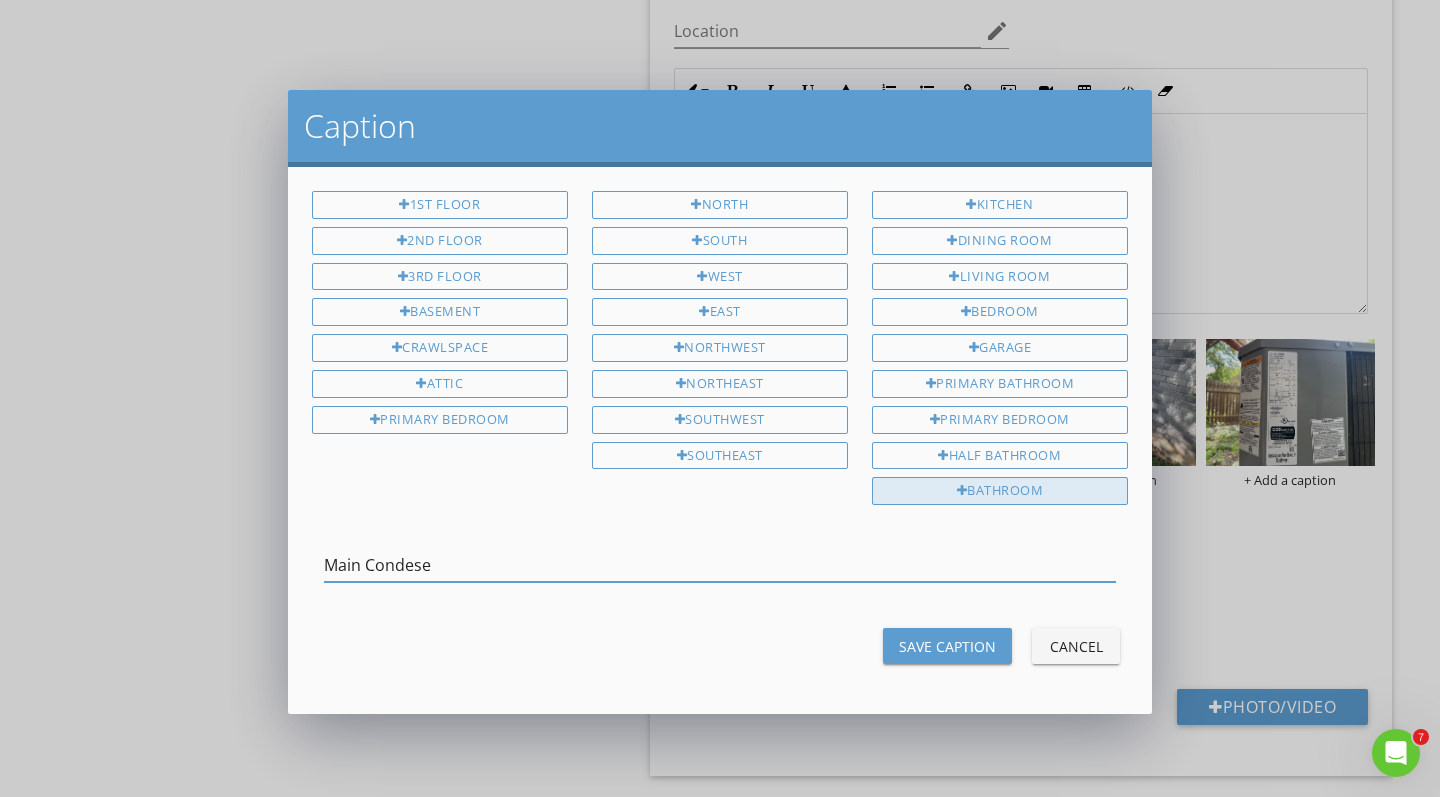 type on "Main Condeser" 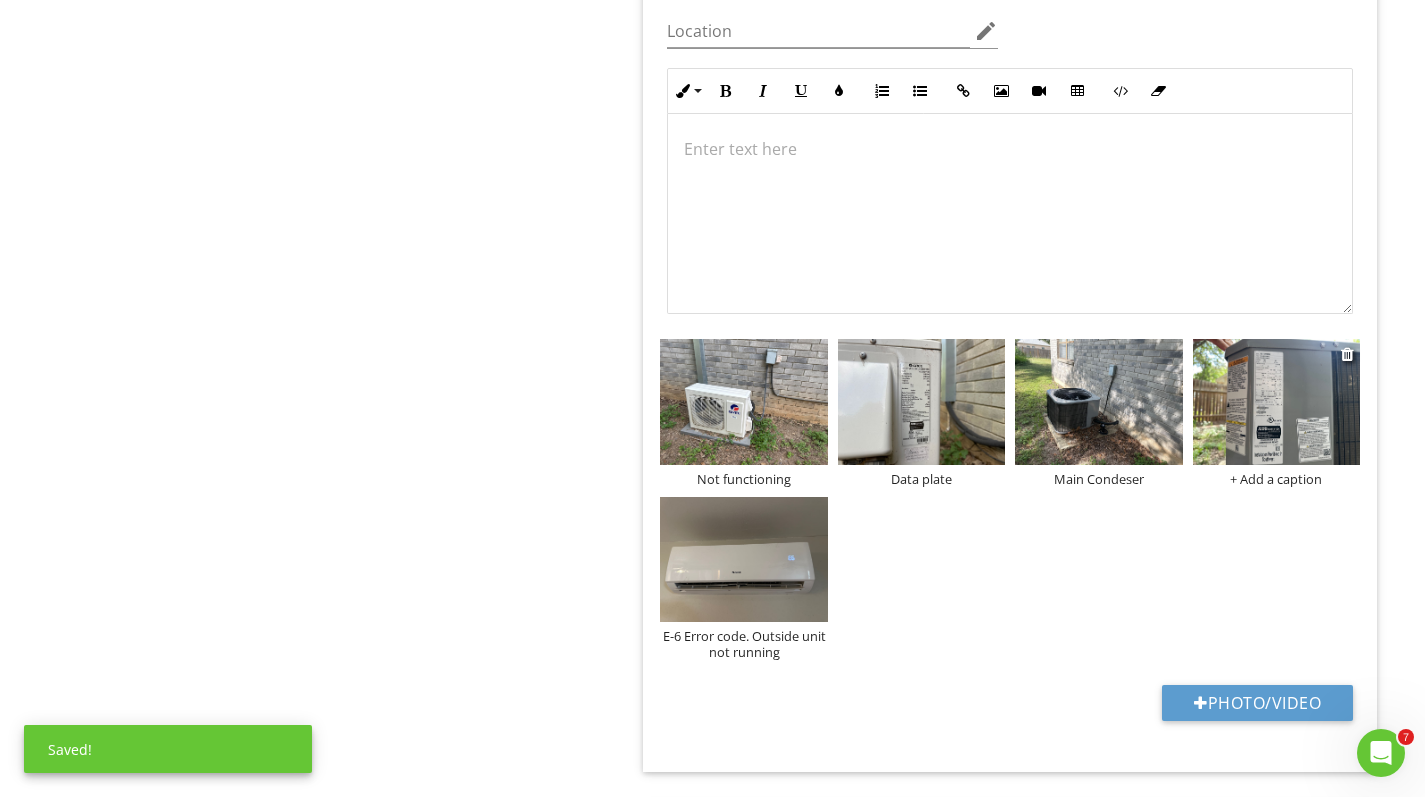 click at bounding box center [1276, 402] 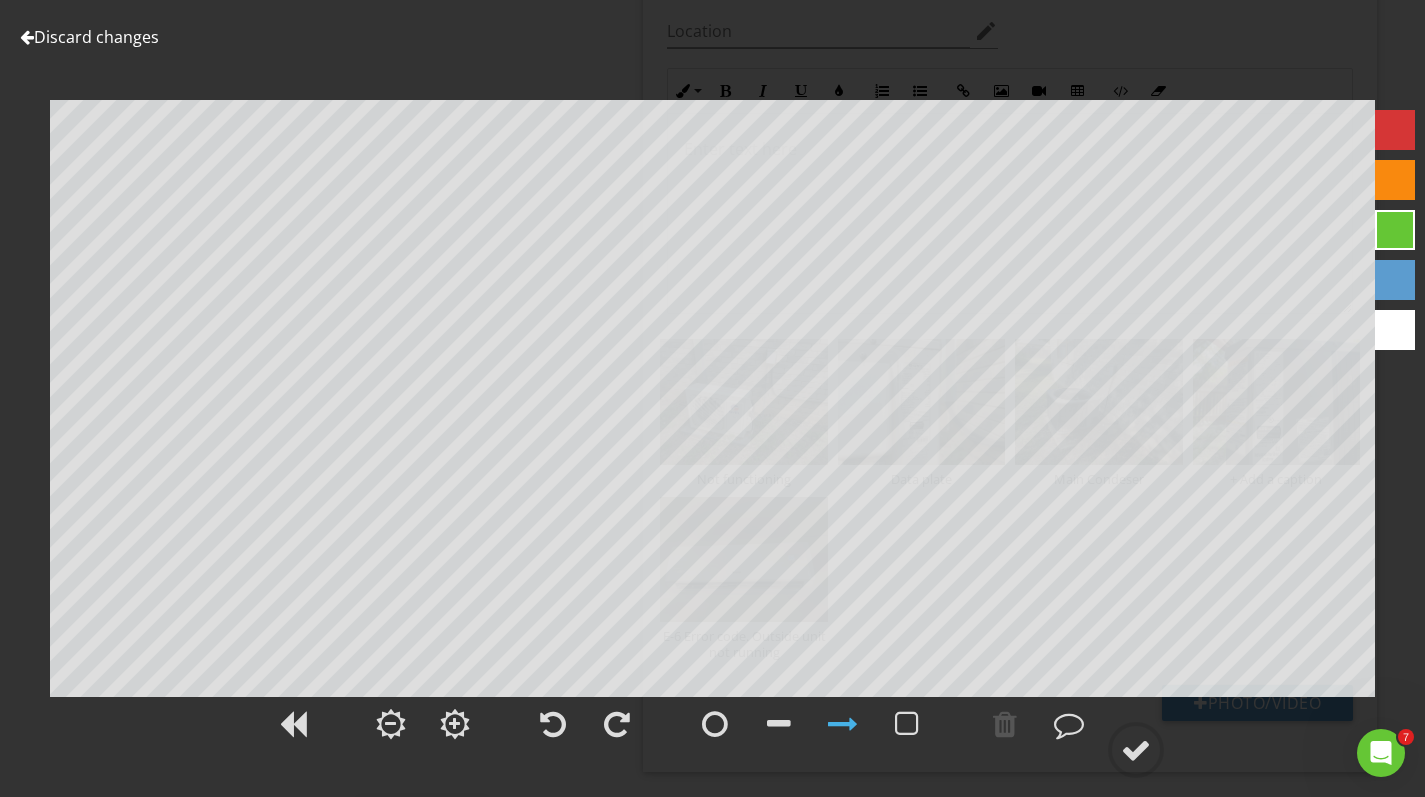 click on "Discard changes" at bounding box center [89, 37] 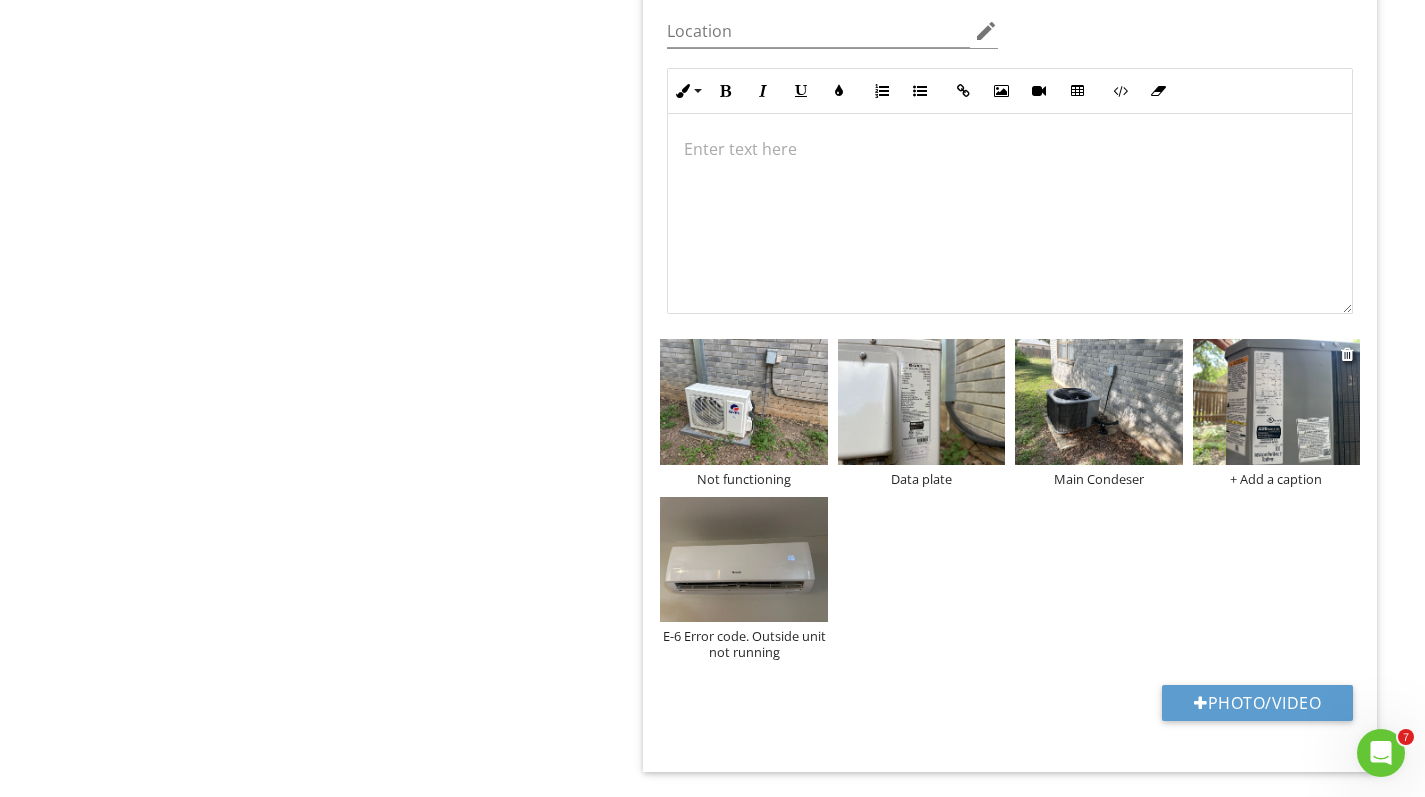 click on "+ Add a caption" at bounding box center [1276, 479] 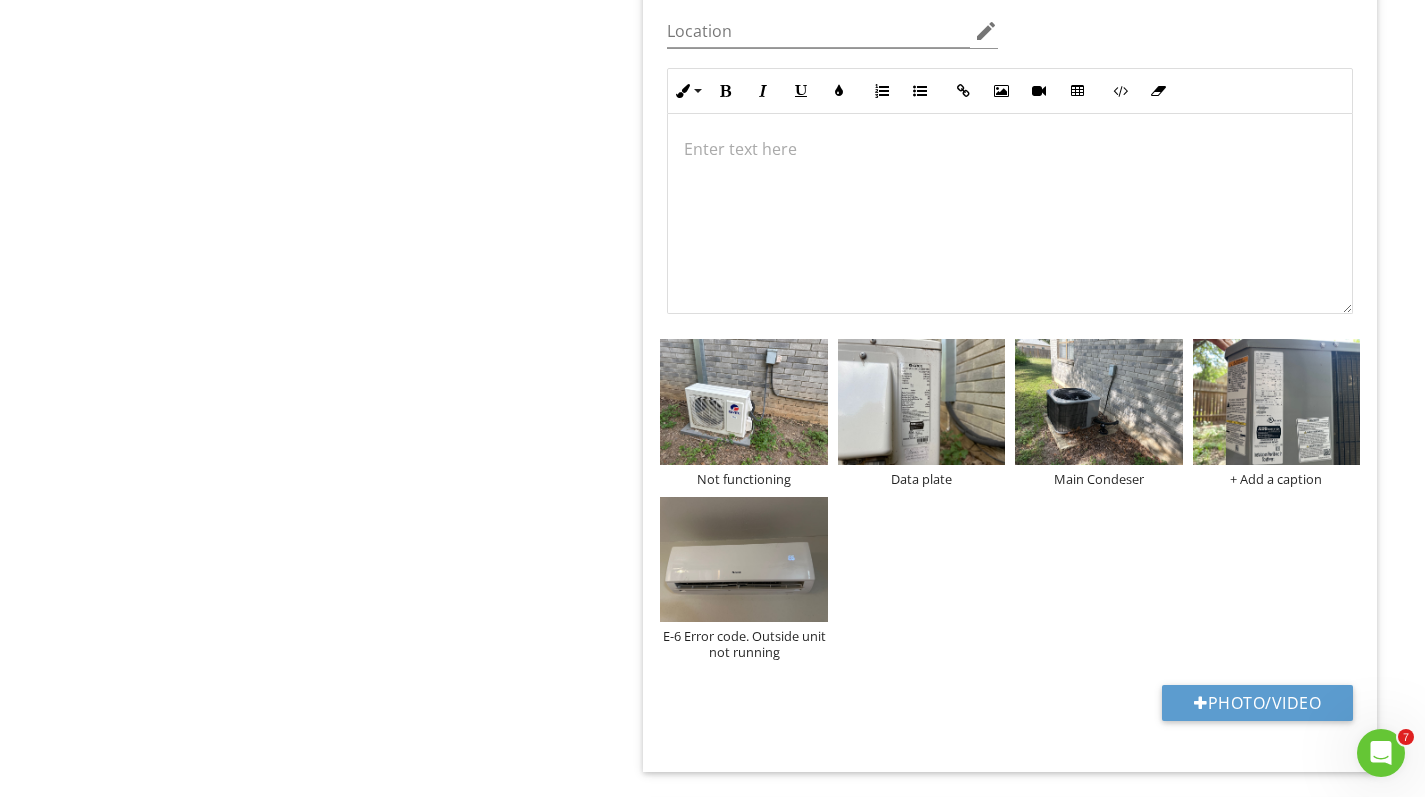 scroll, scrollTop: 0, scrollLeft: 0, axis: both 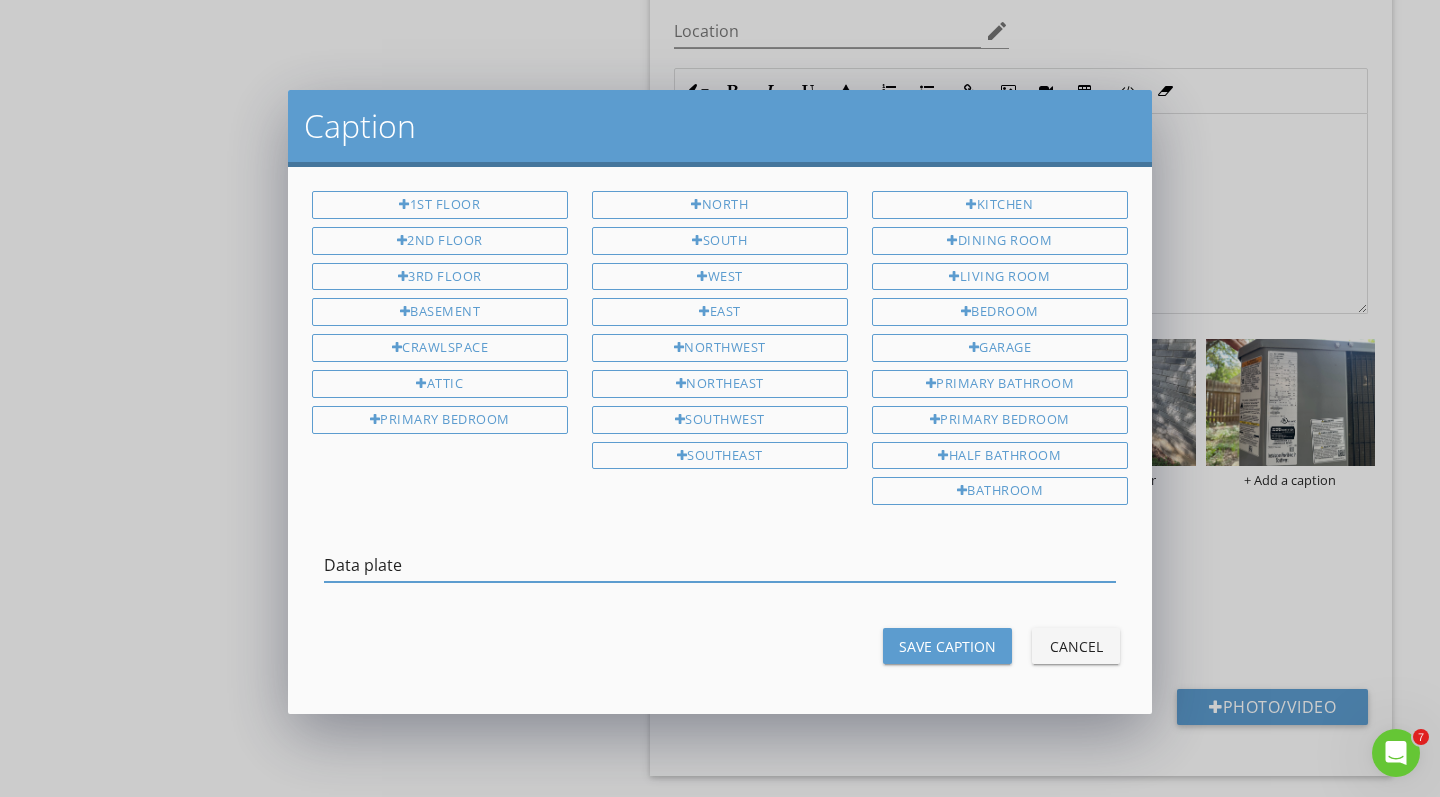 type on "Data plate" 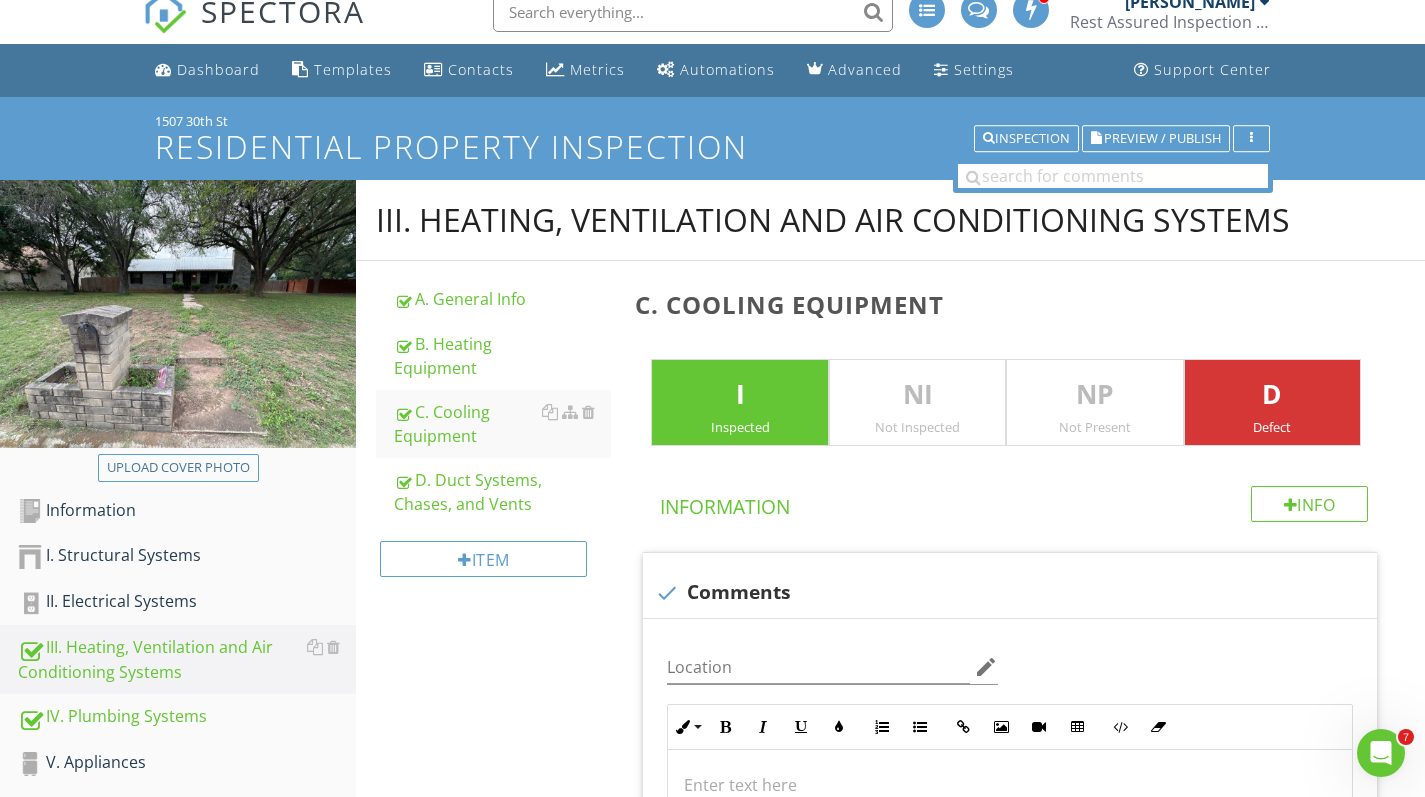 scroll, scrollTop: 139, scrollLeft: 0, axis: vertical 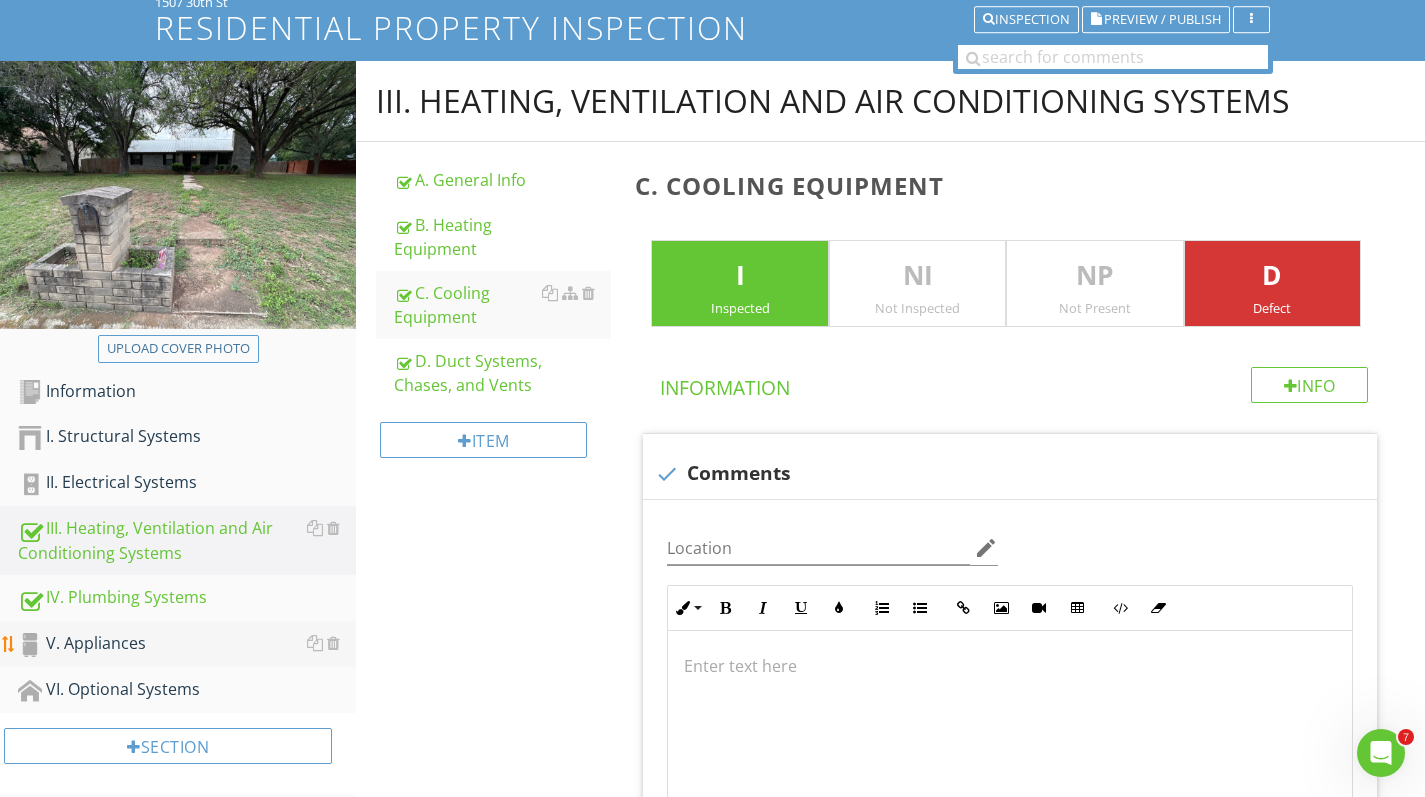 click on "V. Appliances" at bounding box center [187, 644] 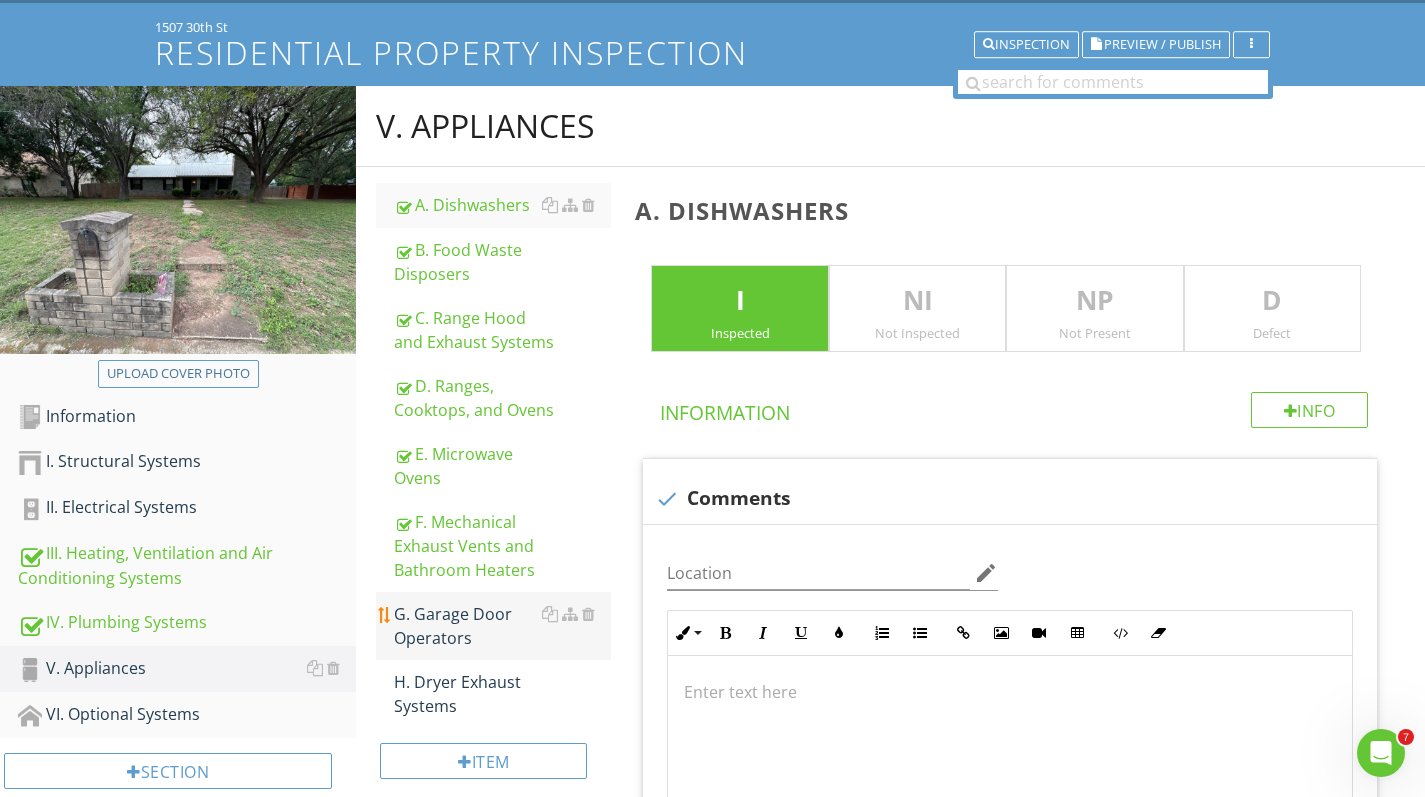 scroll, scrollTop: 121, scrollLeft: 0, axis: vertical 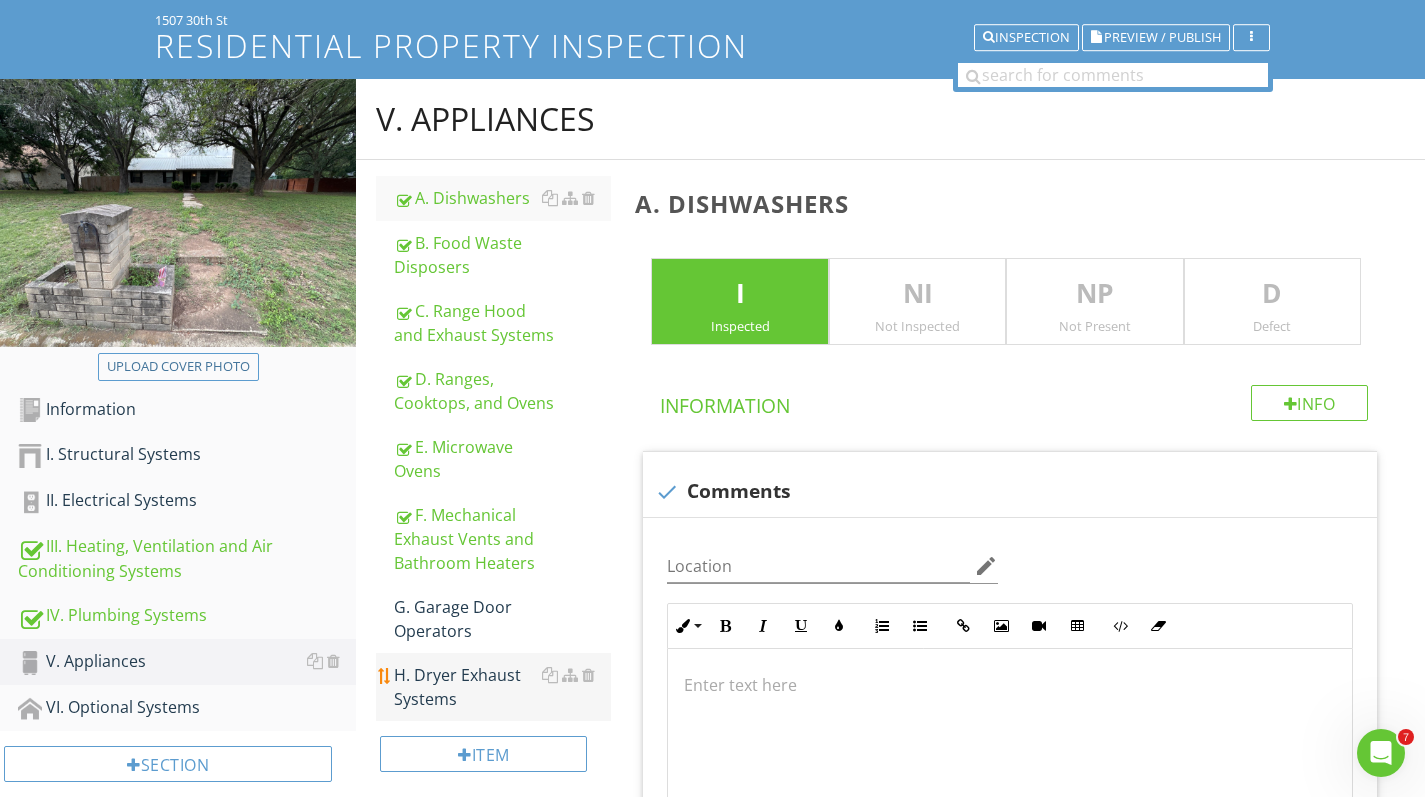 click on "H. Dryer Exhaust Systems" at bounding box center (502, 687) 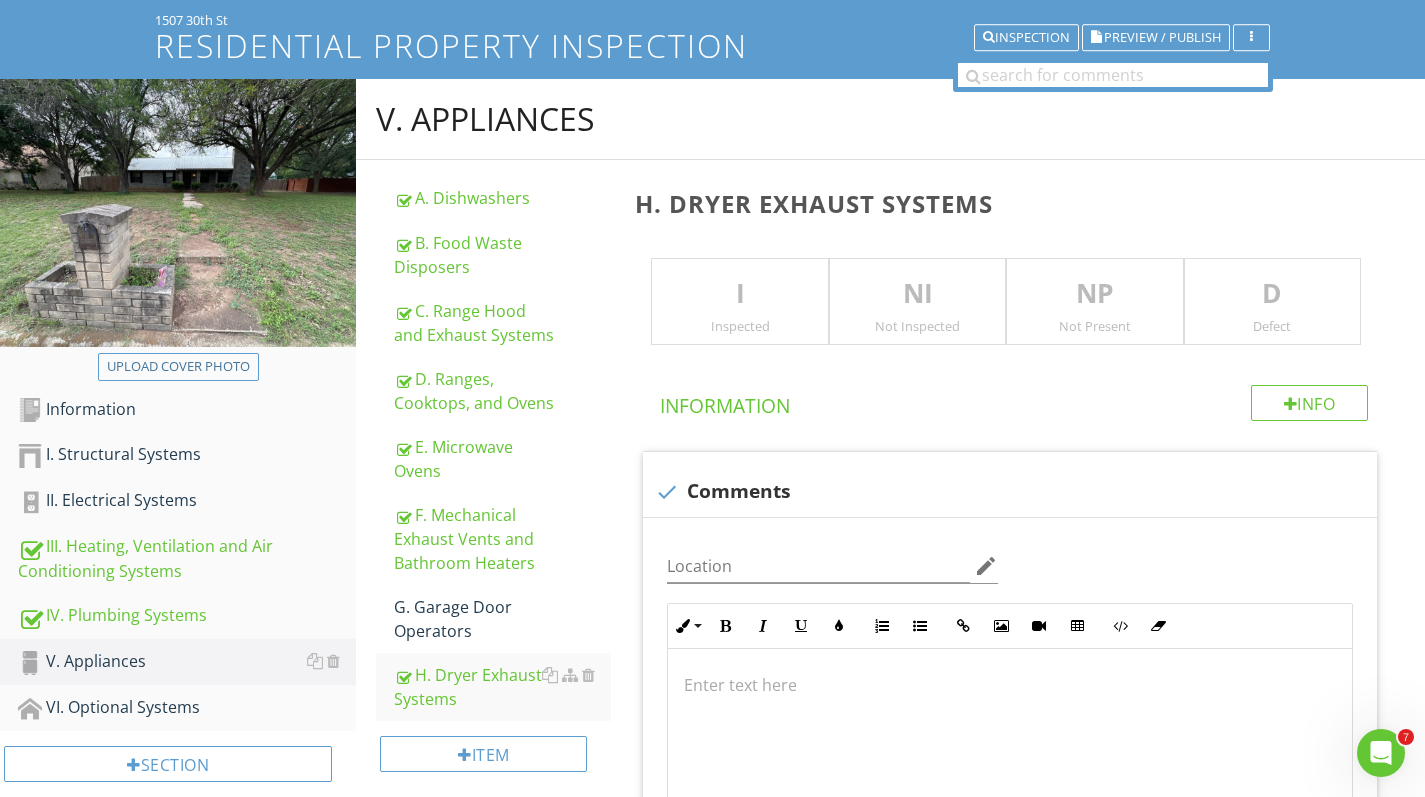 click on "Inspected" at bounding box center (739, 326) 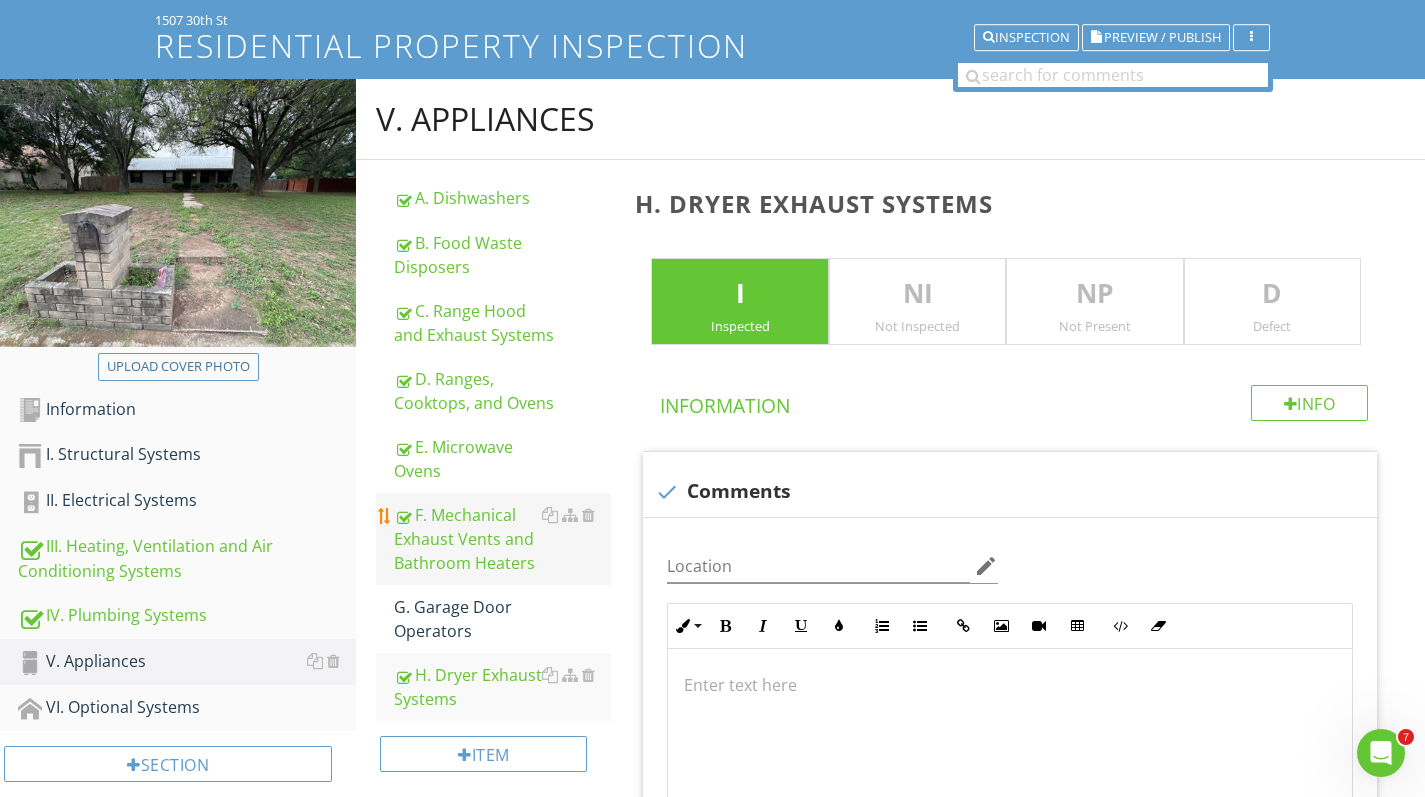 click on "F. Mechanical Exhaust Vents and Bathroom Heaters" at bounding box center (502, 539) 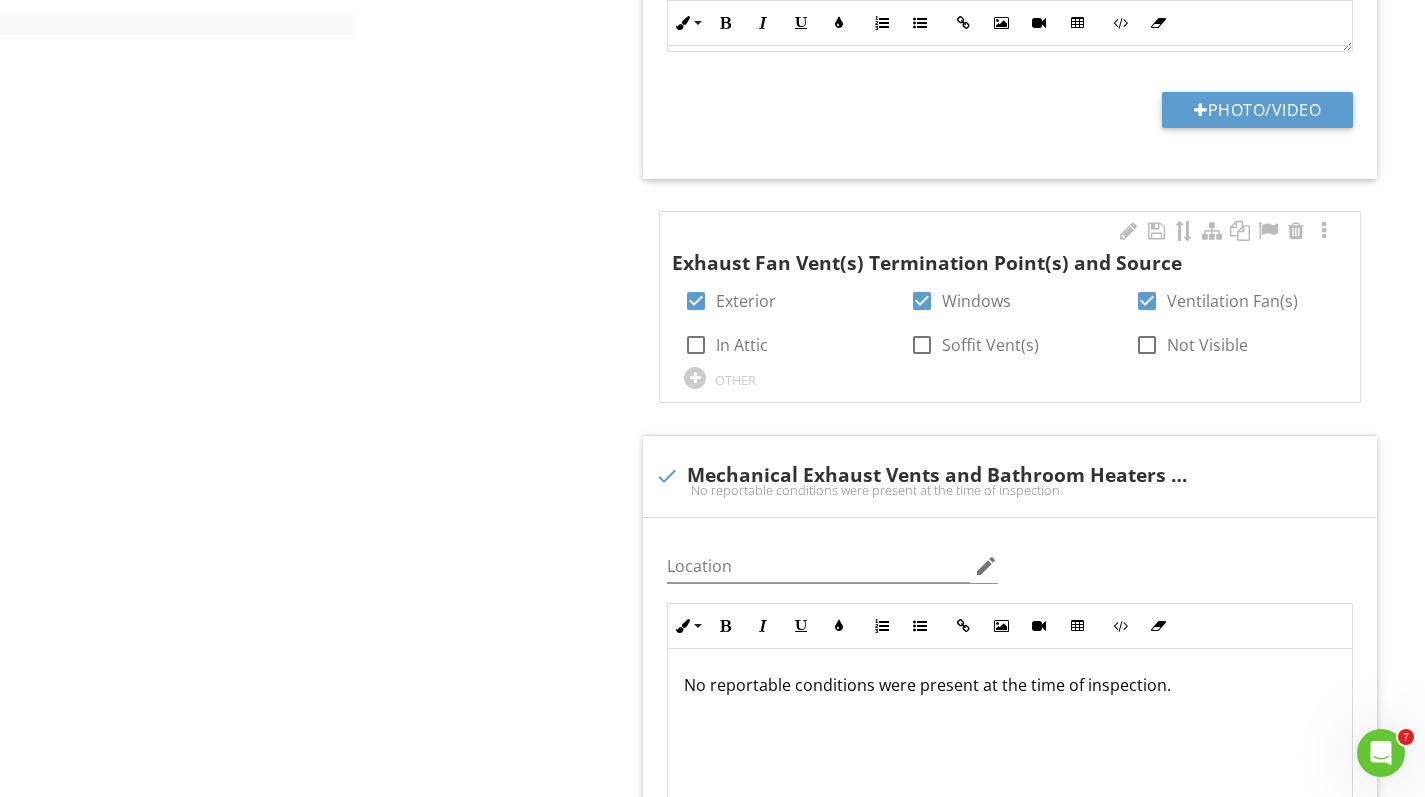 scroll, scrollTop: 1189, scrollLeft: 0, axis: vertical 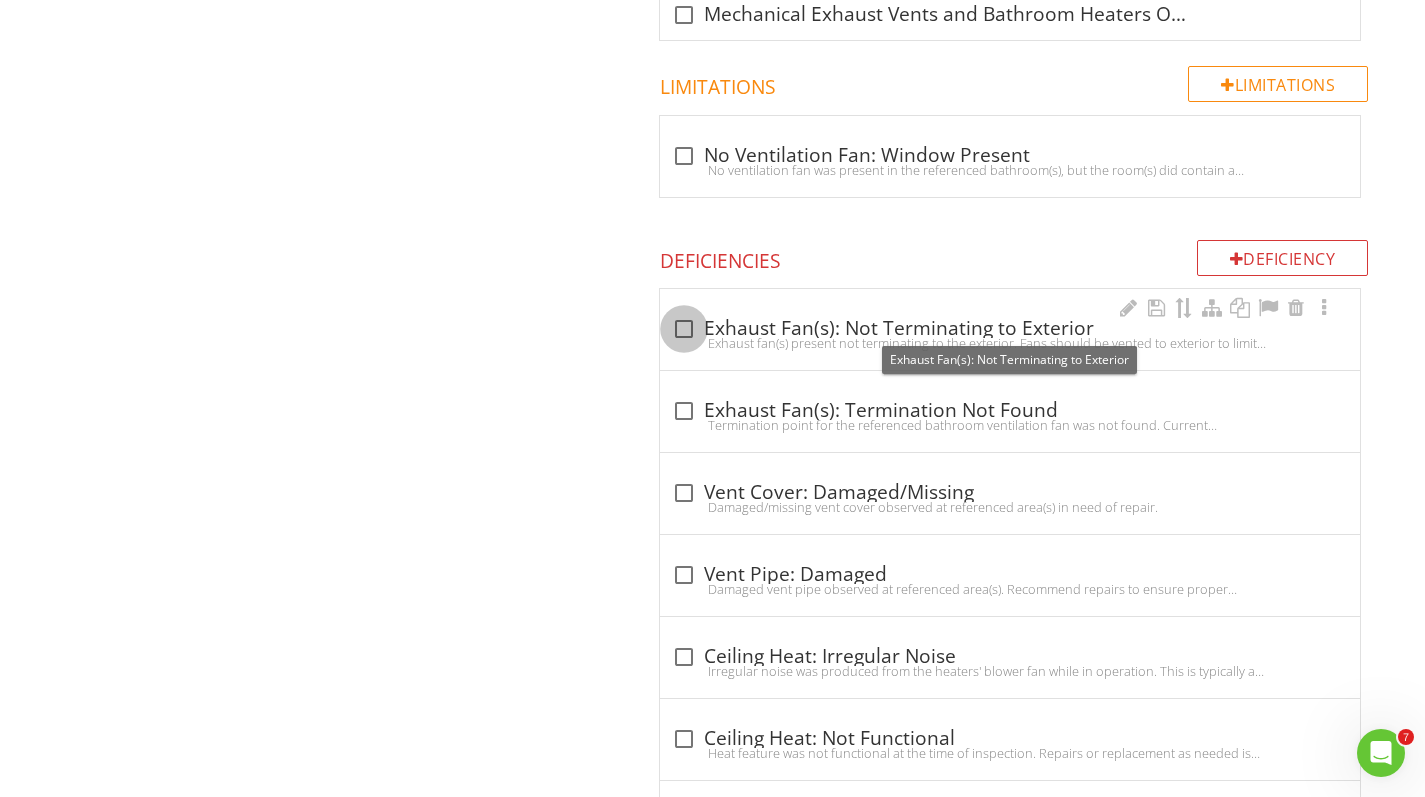 click at bounding box center [684, 329] 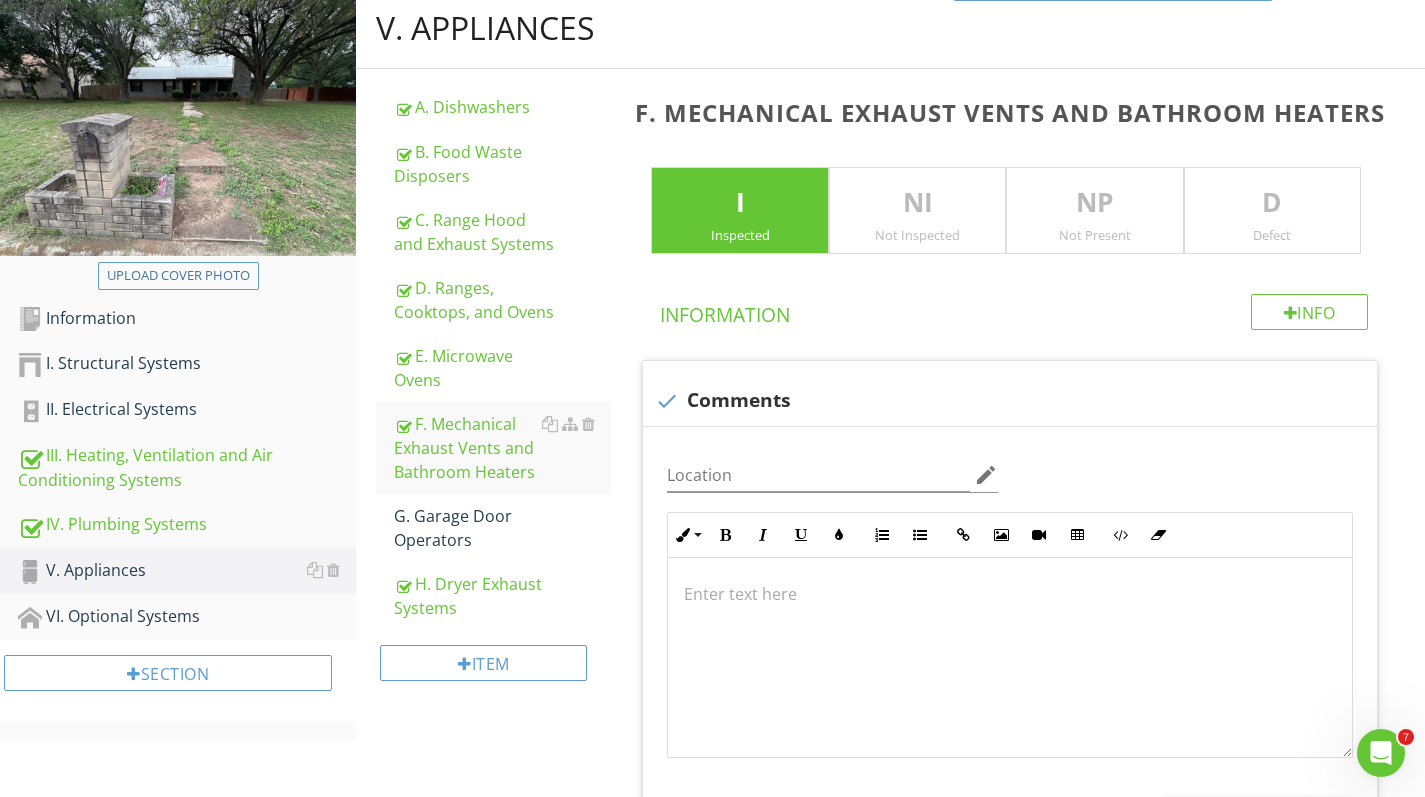 scroll, scrollTop: 170, scrollLeft: 0, axis: vertical 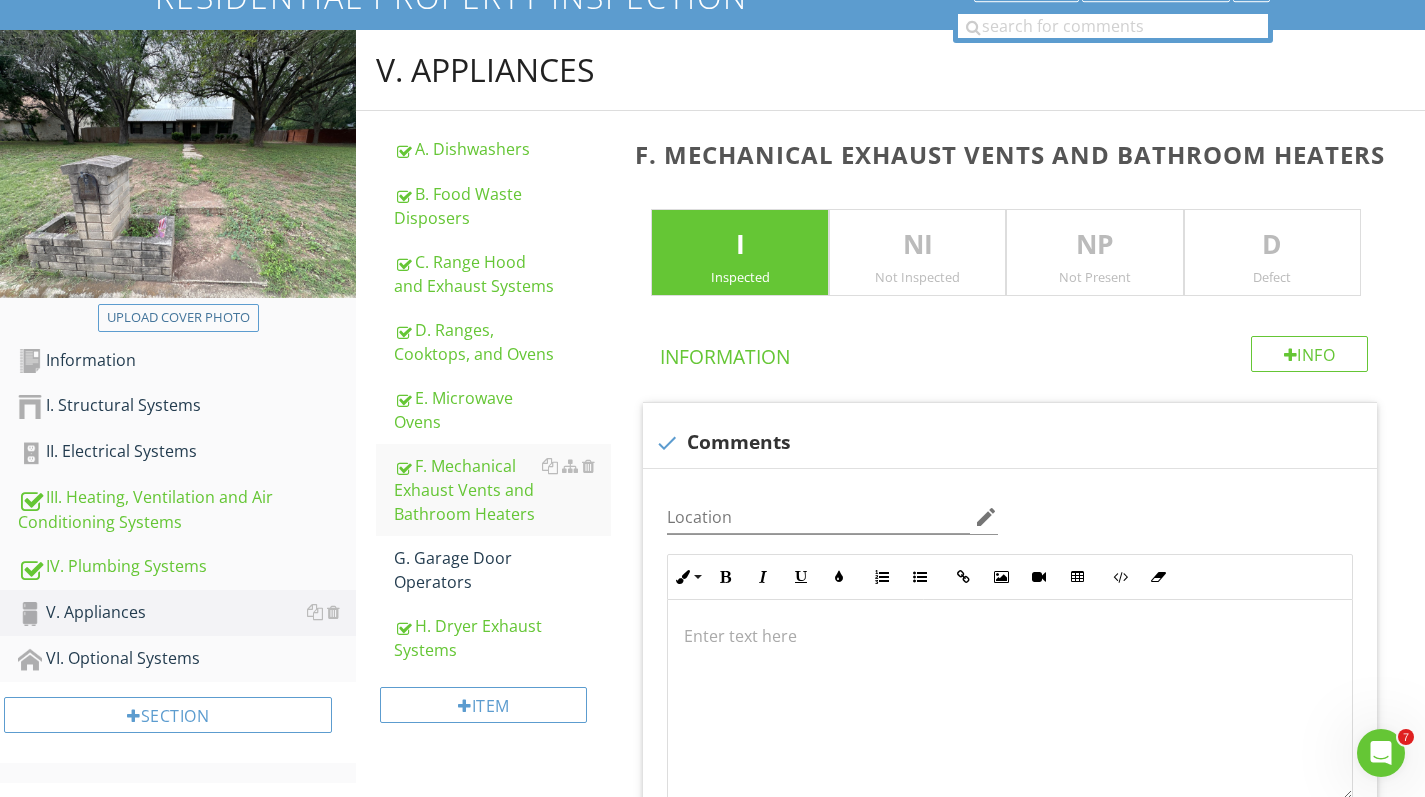 click on "D" at bounding box center (1272, 245) 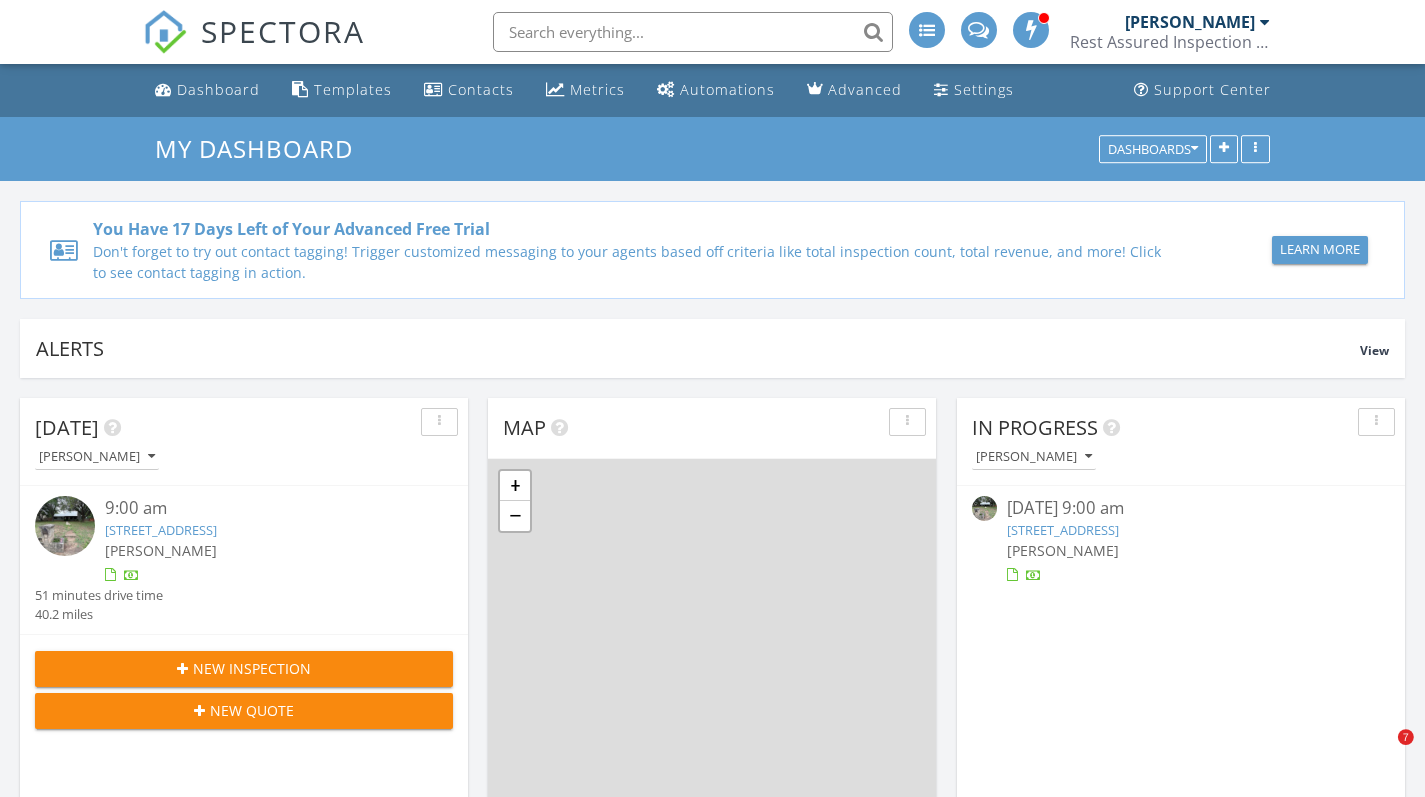 scroll, scrollTop: 630, scrollLeft: 0, axis: vertical 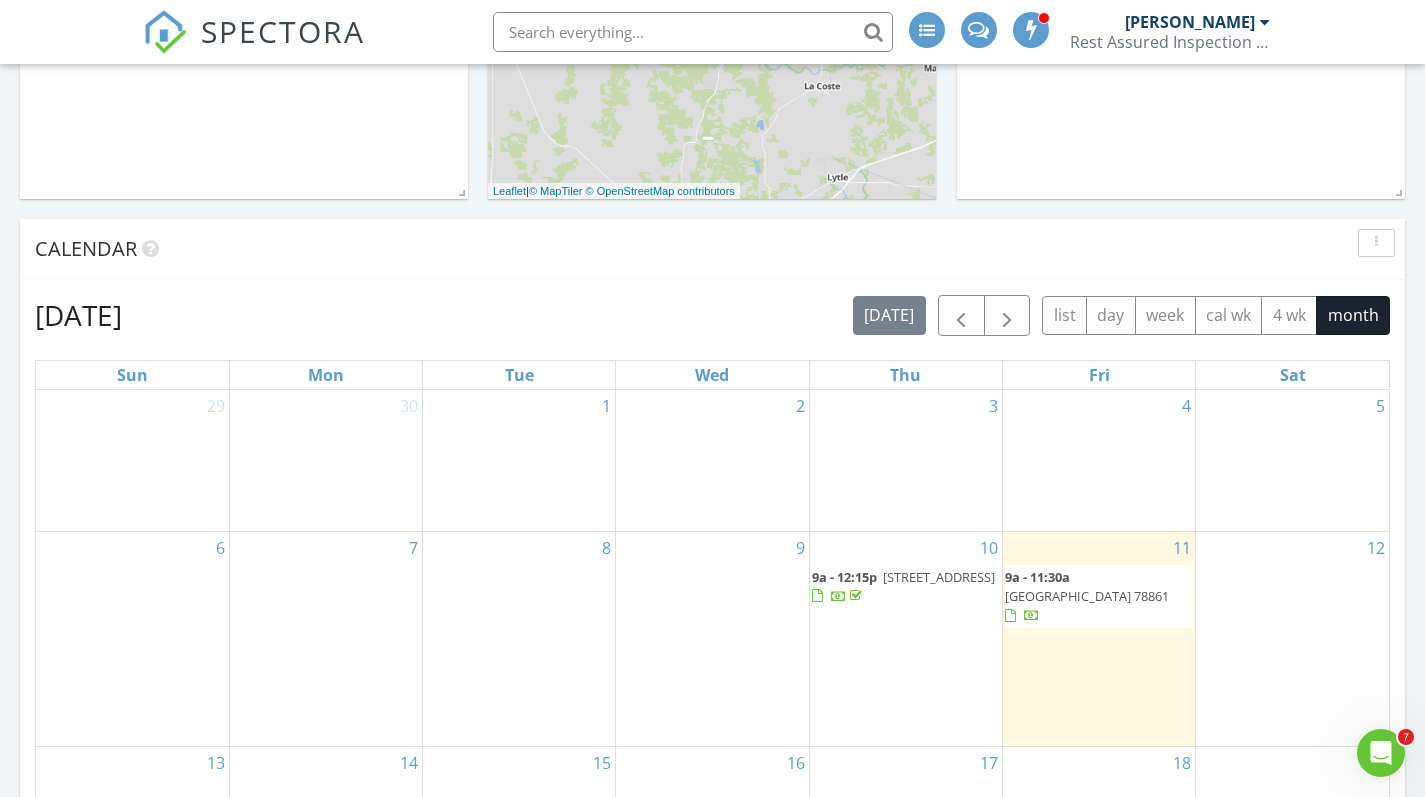 click on "1507 30th St, Hondo 78861" at bounding box center (1087, 596) 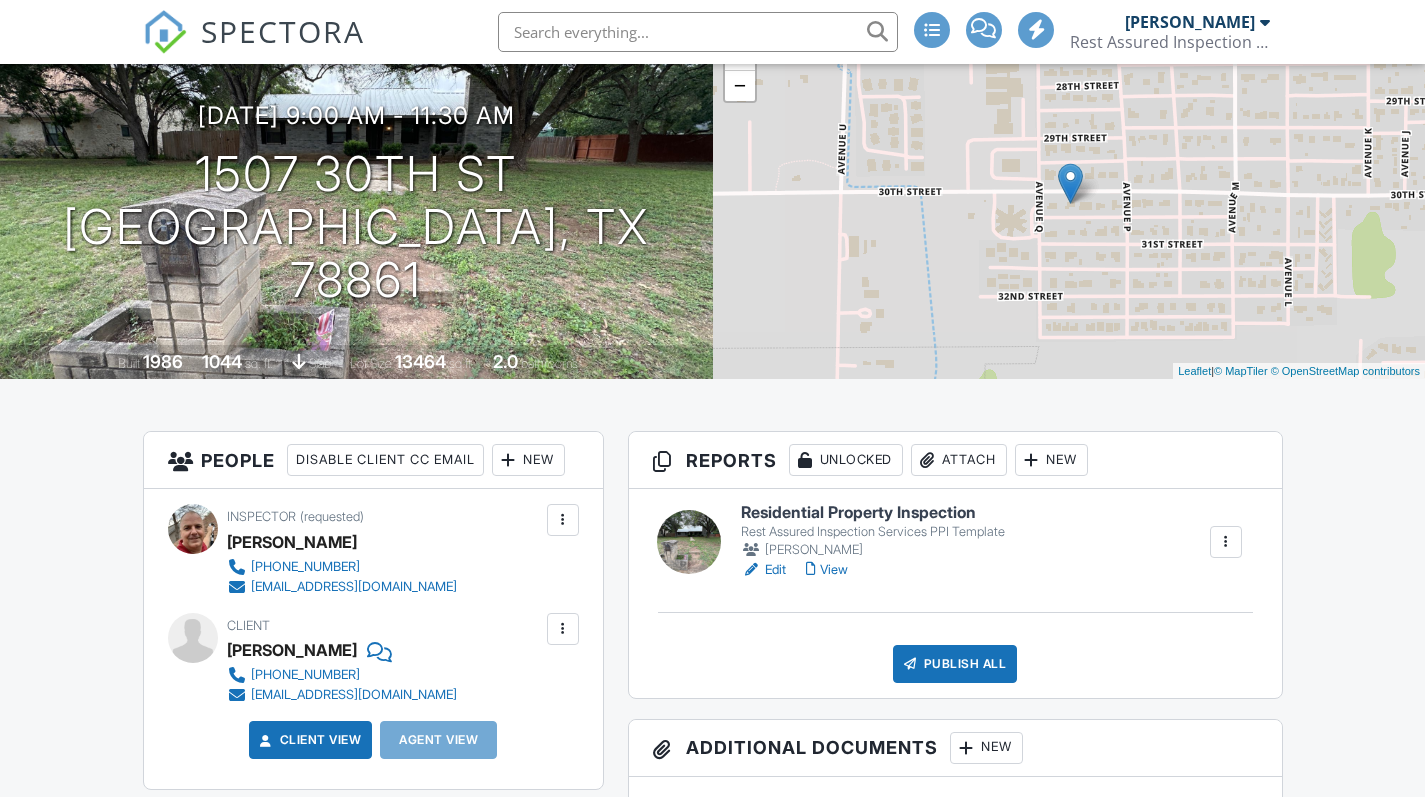 scroll, scrollTop: 0, scrollLeft: 0, axis: both 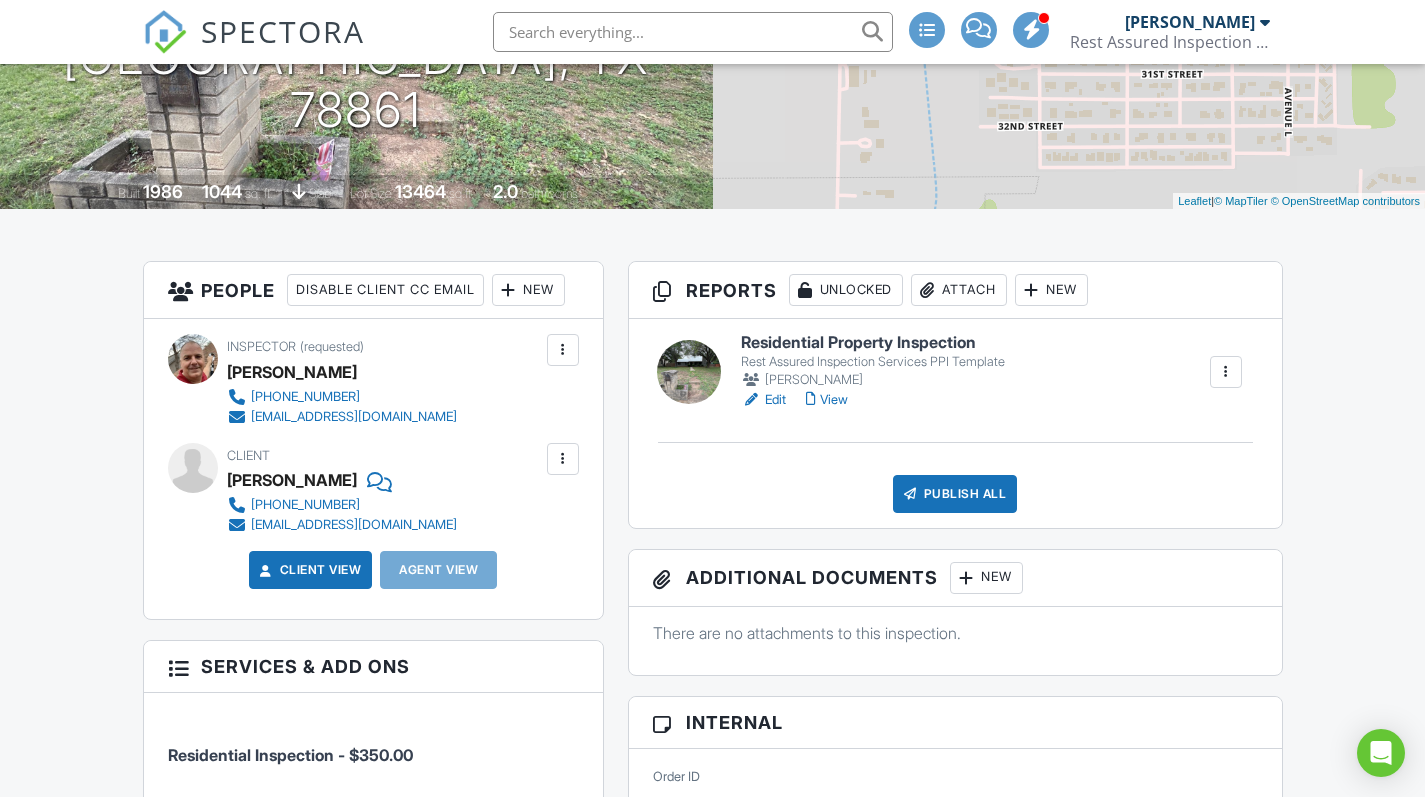 click on "View" at bounding box center [827, 400] 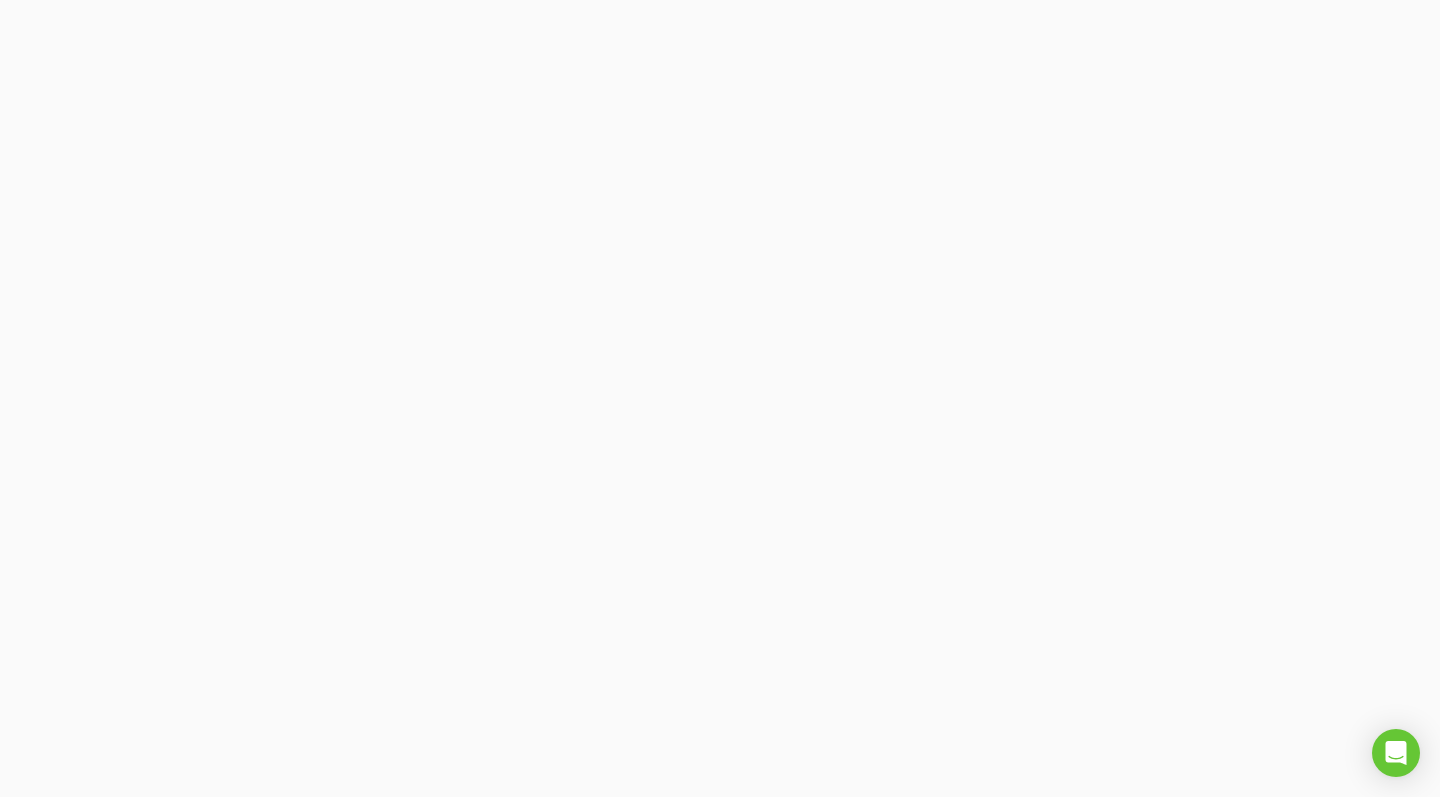 scroll, scrollTop: 0, scrollLeft: 0, axis: both 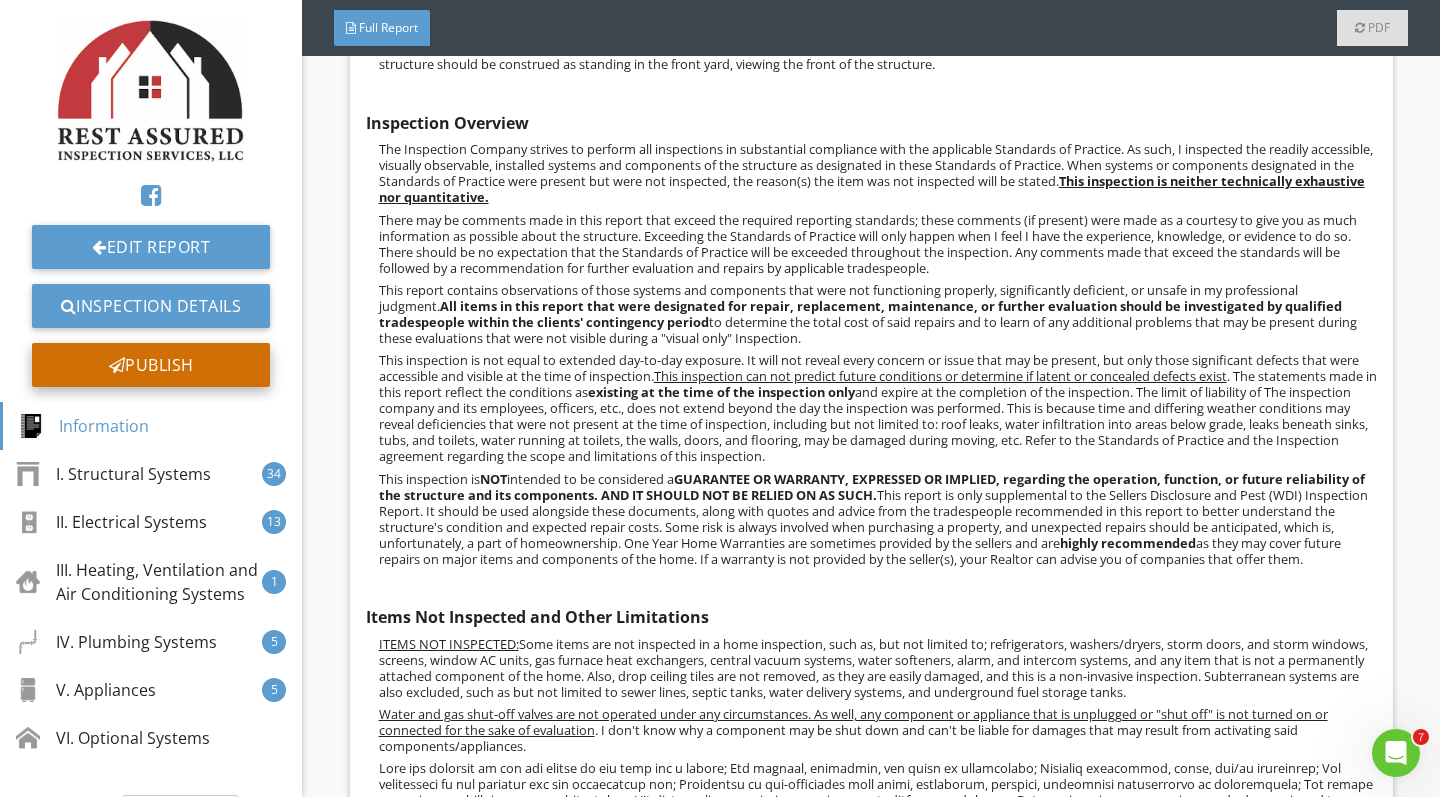 click on "Publish" at bounding box center [151, 365] 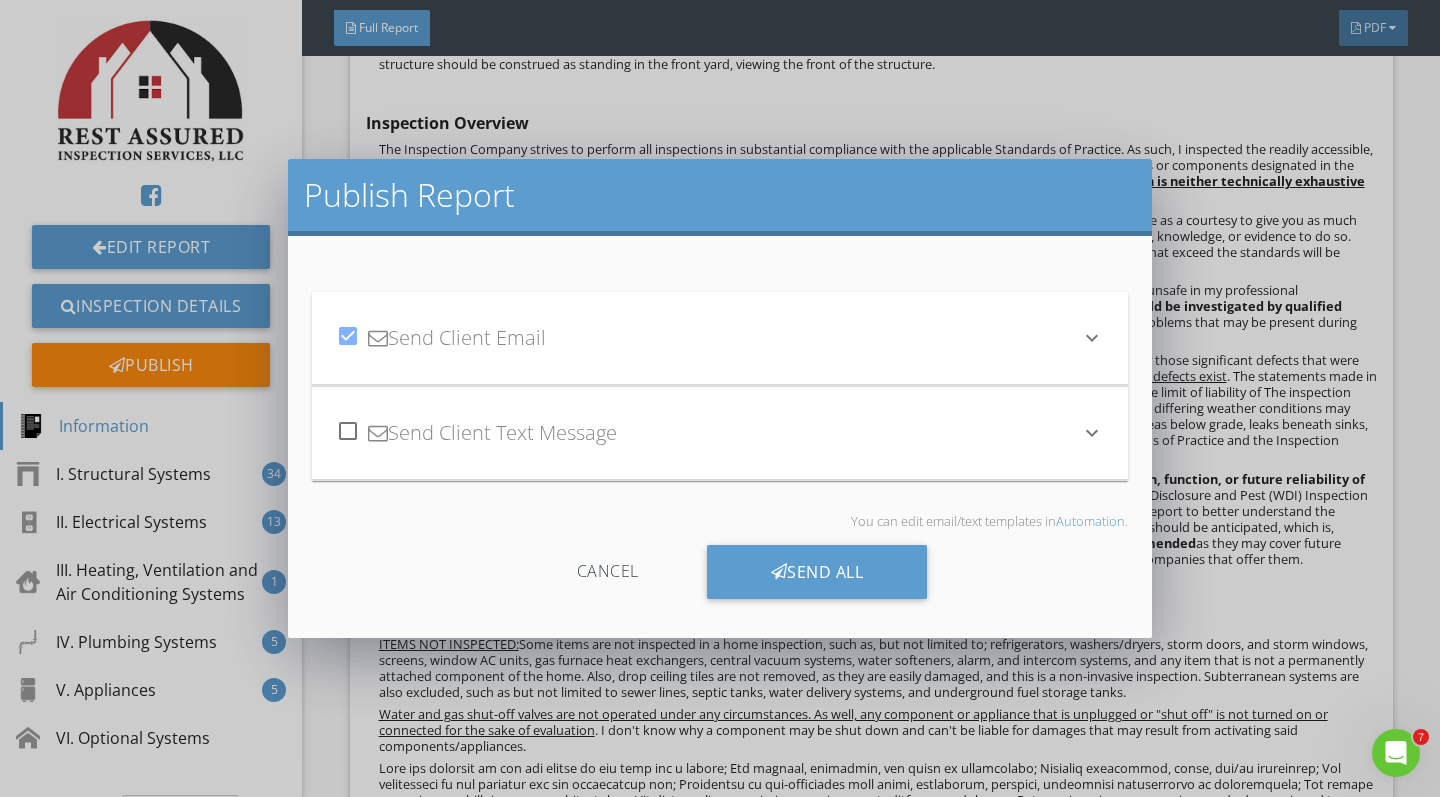 click on "Cancel" at bounding box center (608, 572) 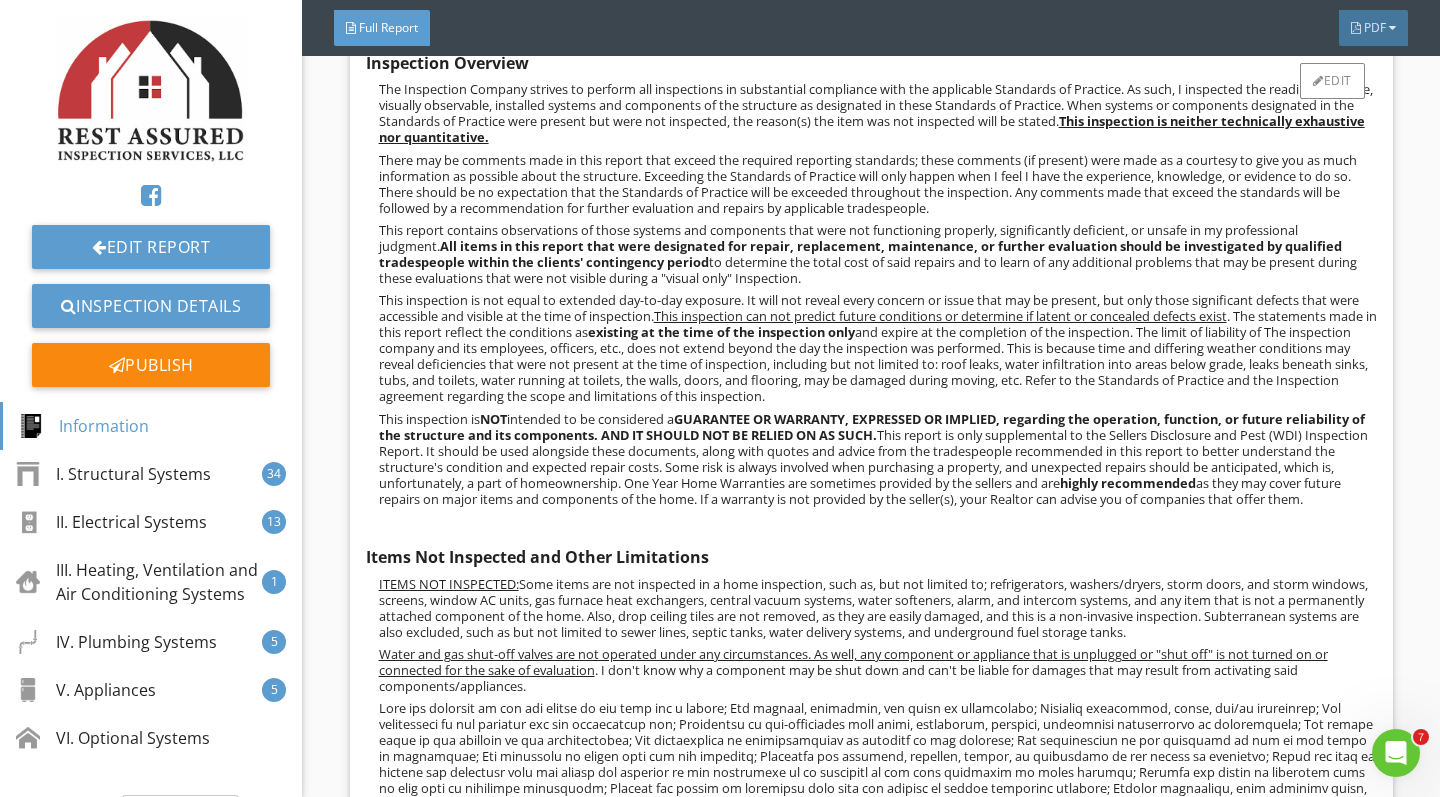 scroll, scrollTop: 786, scrollLeft: 0, axis: vertical 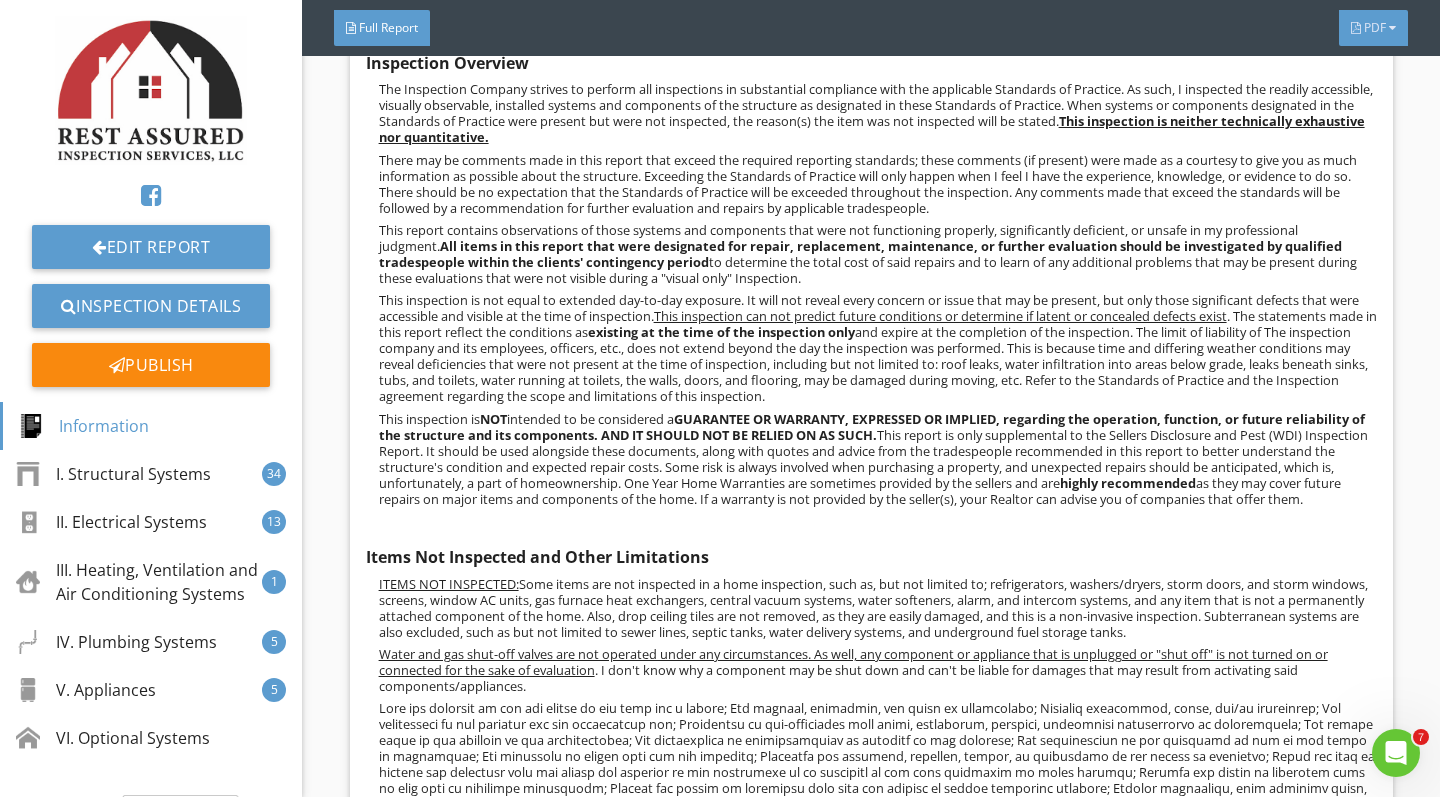click on "PDF" at bounding box center (1375, 27) 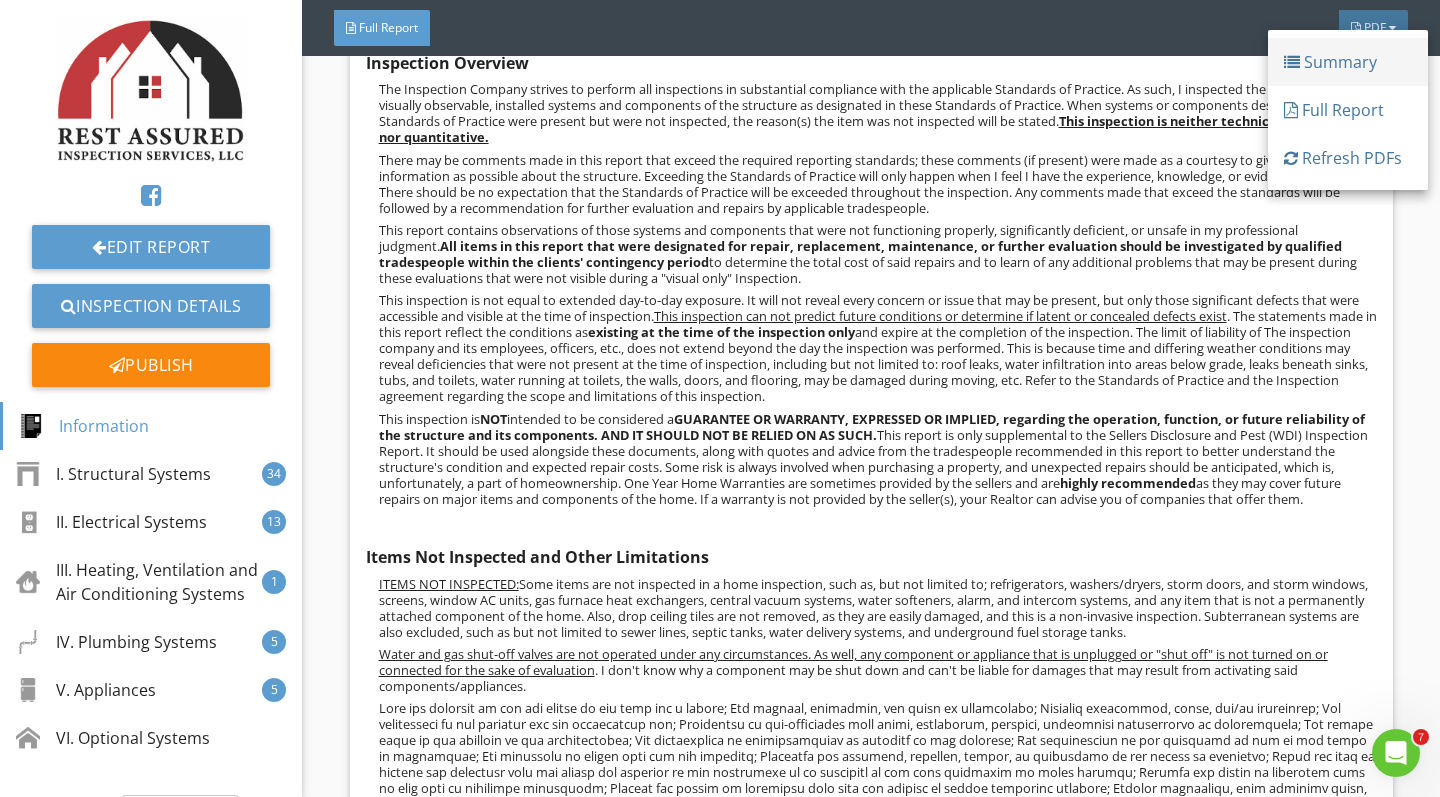 click on "Summary" at bounding box center (1348, 62) 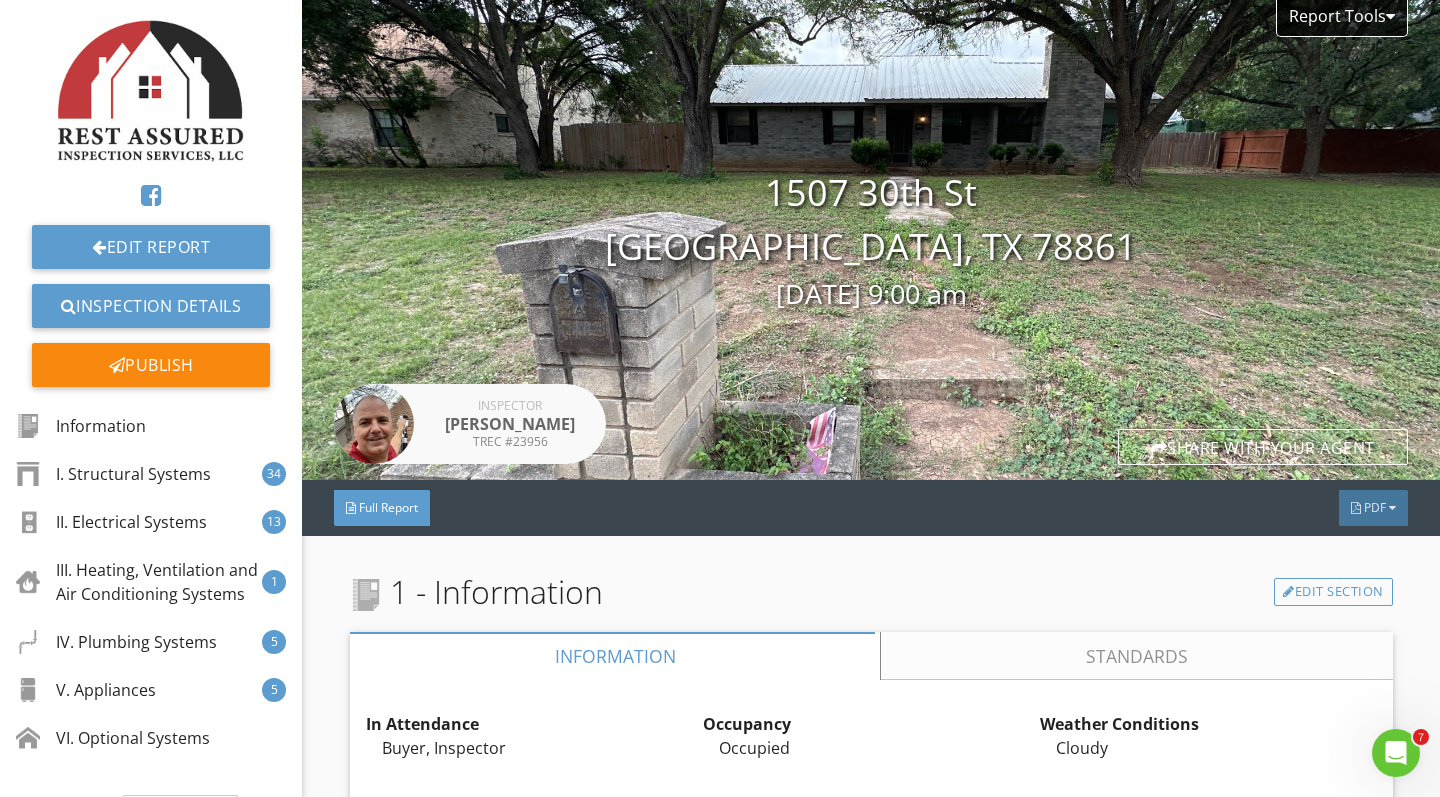 scroll, scrollTop: 0, scrollLeft: 0, axis: both 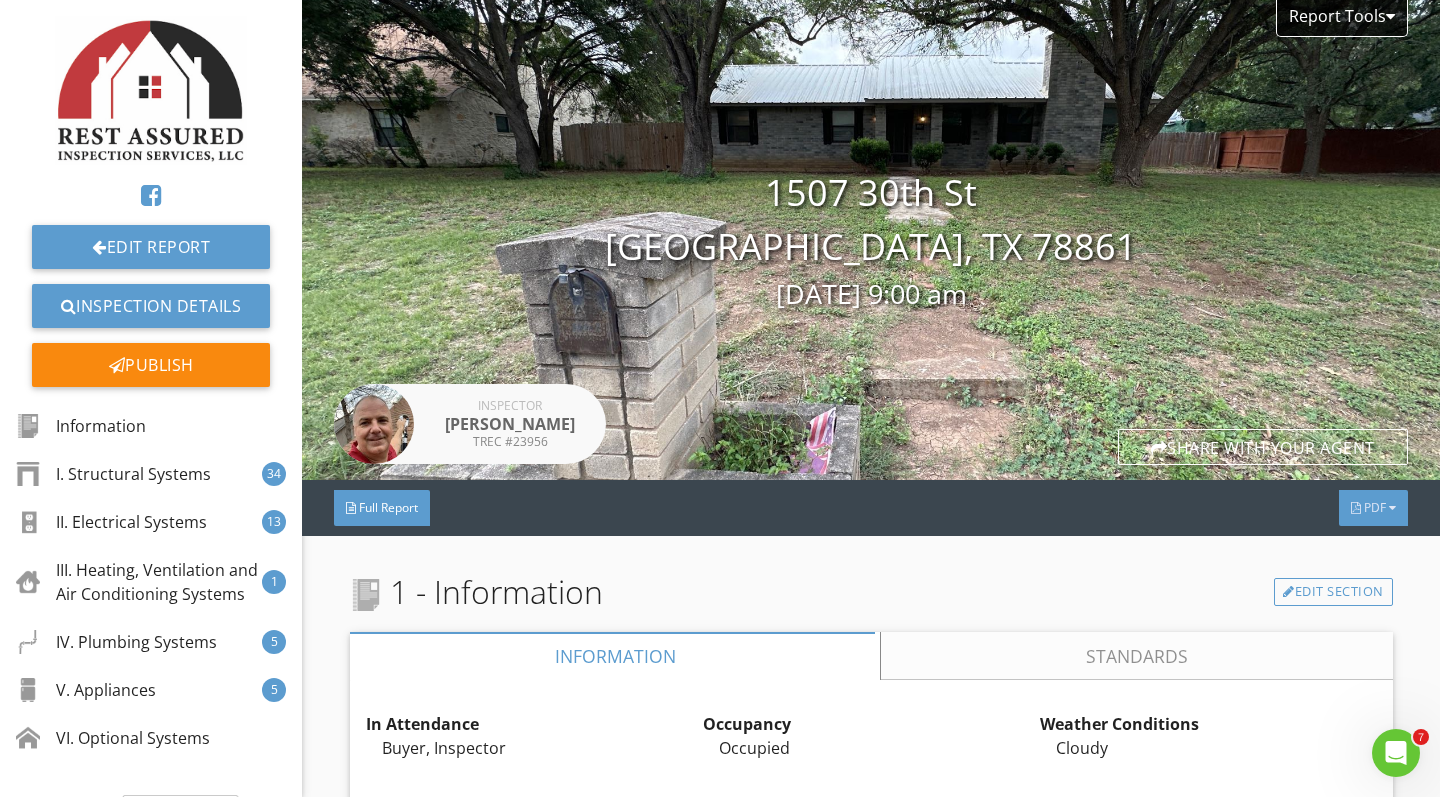 click at bounding box center (1356, 508) 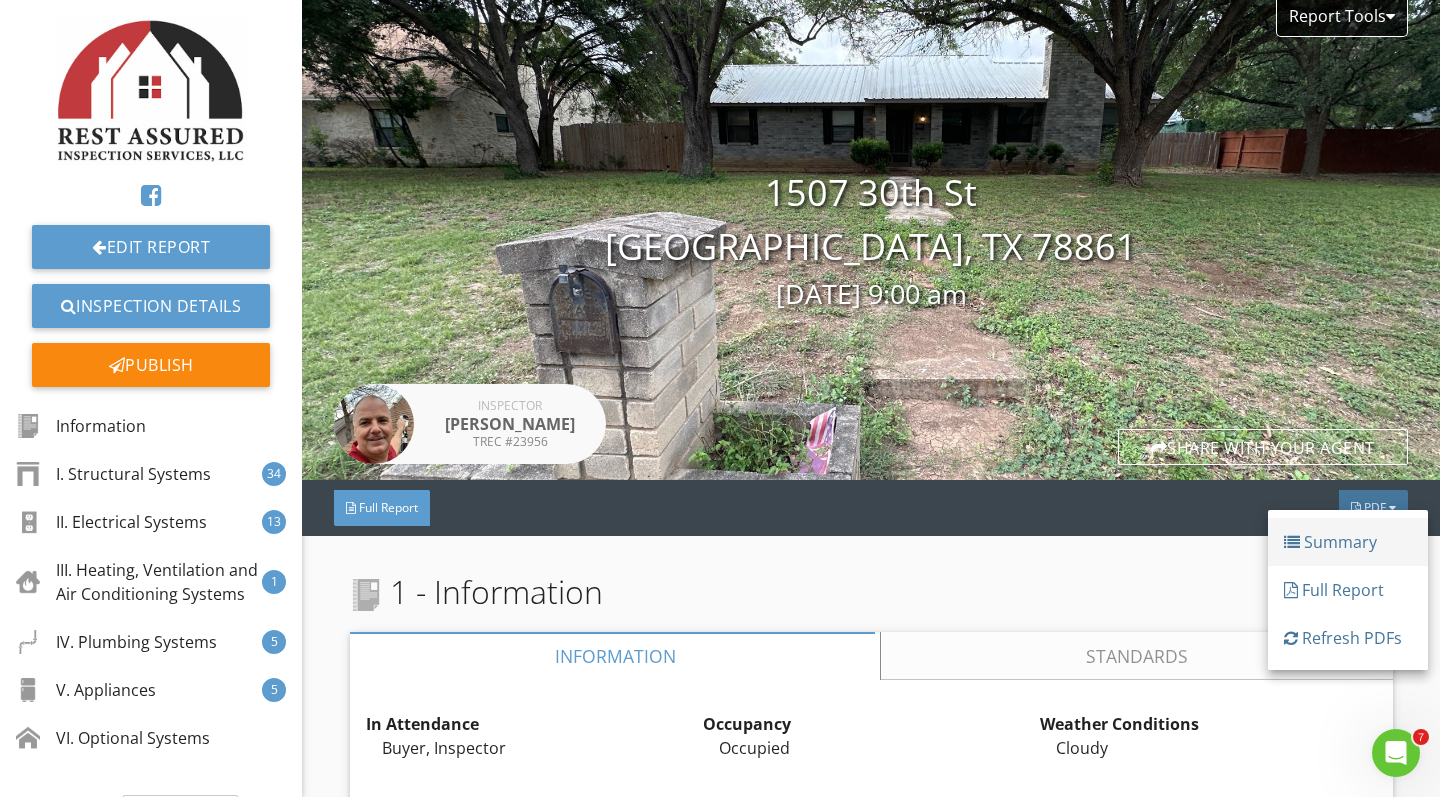 click on "Summary" at bounding box center [1348, 542] 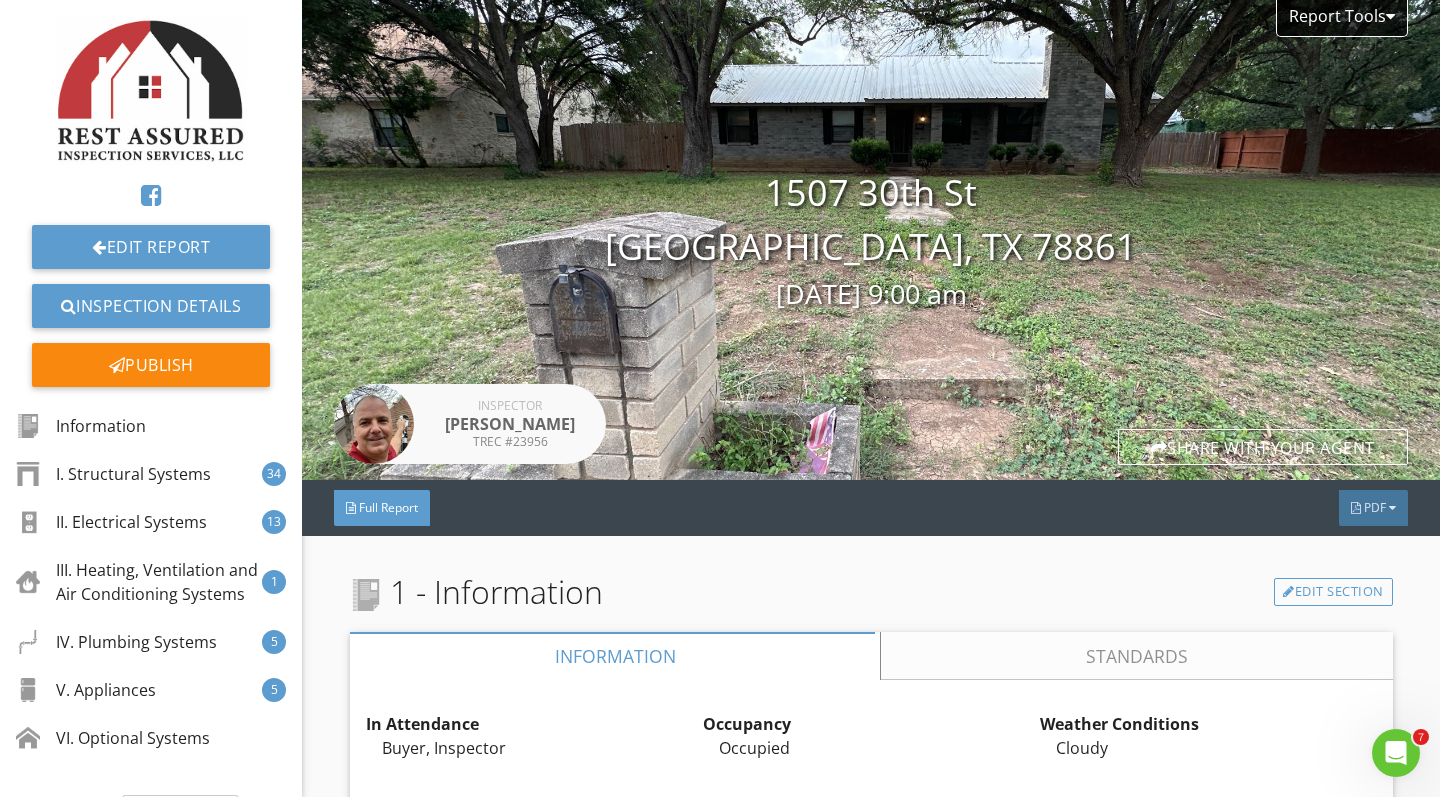 click on "Full Report" at bounding box center [388, 507] 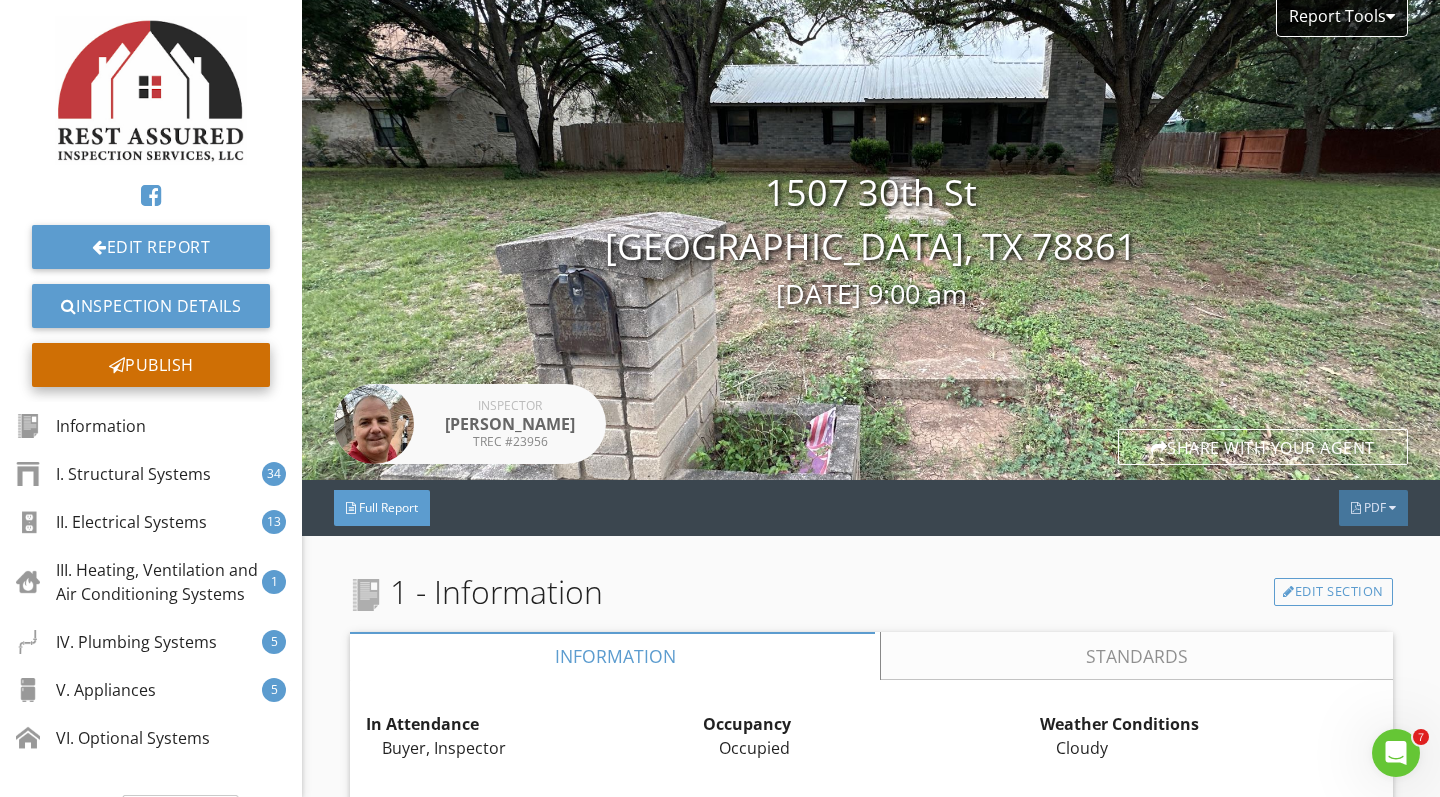 click on "Publish" at bounding box center [151, 365] 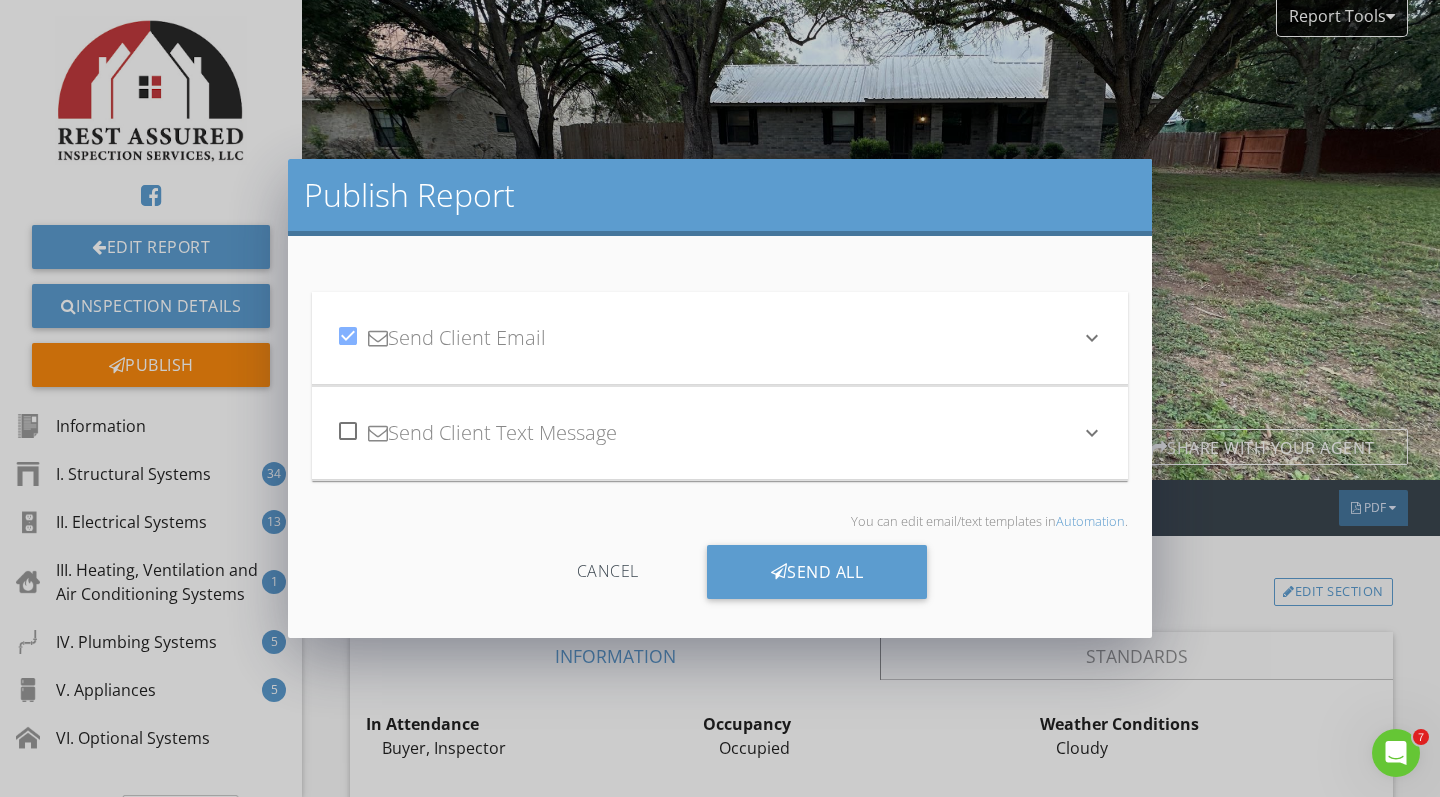 click at bounding box center [348, 431] 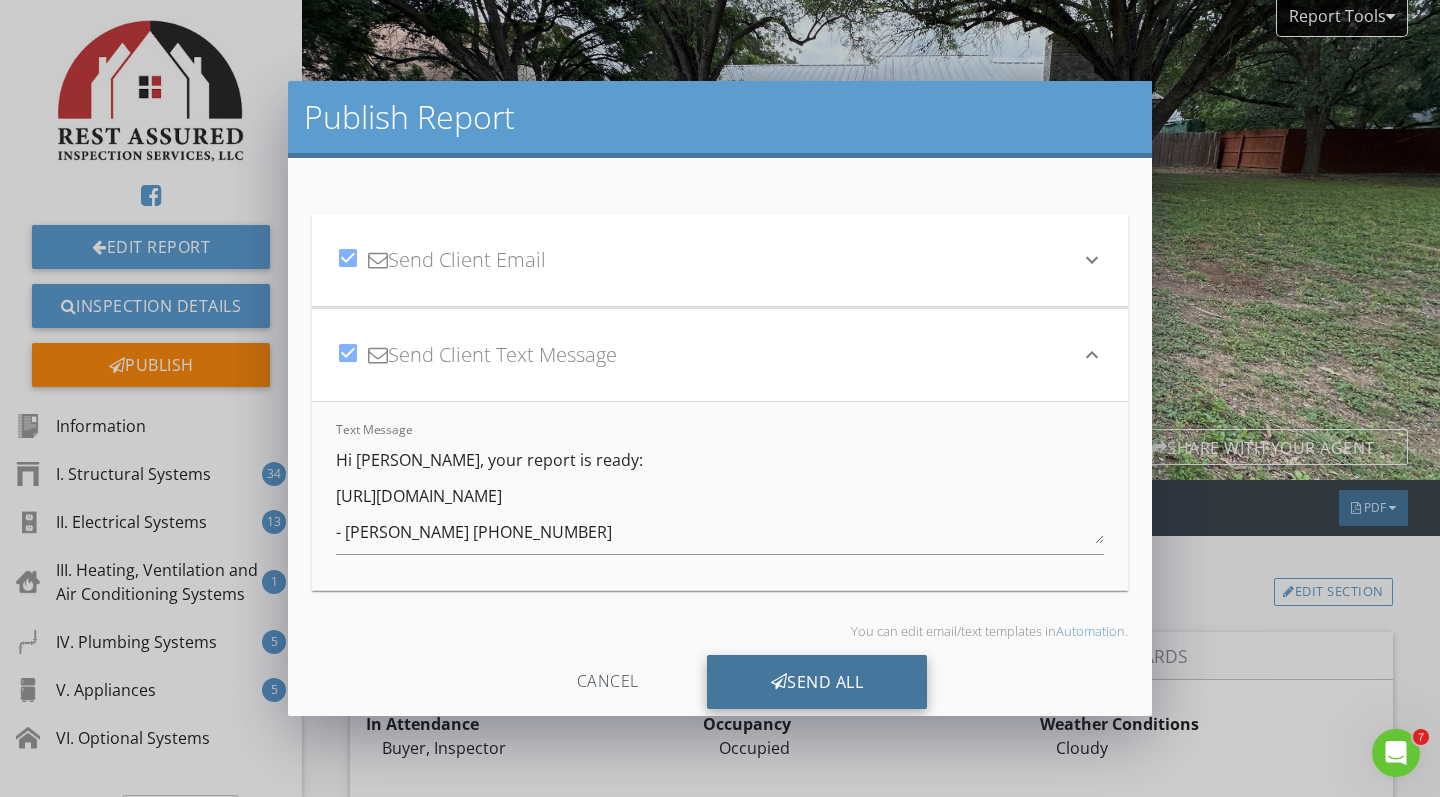 click on "Send All" at bounding box center (817, 682) 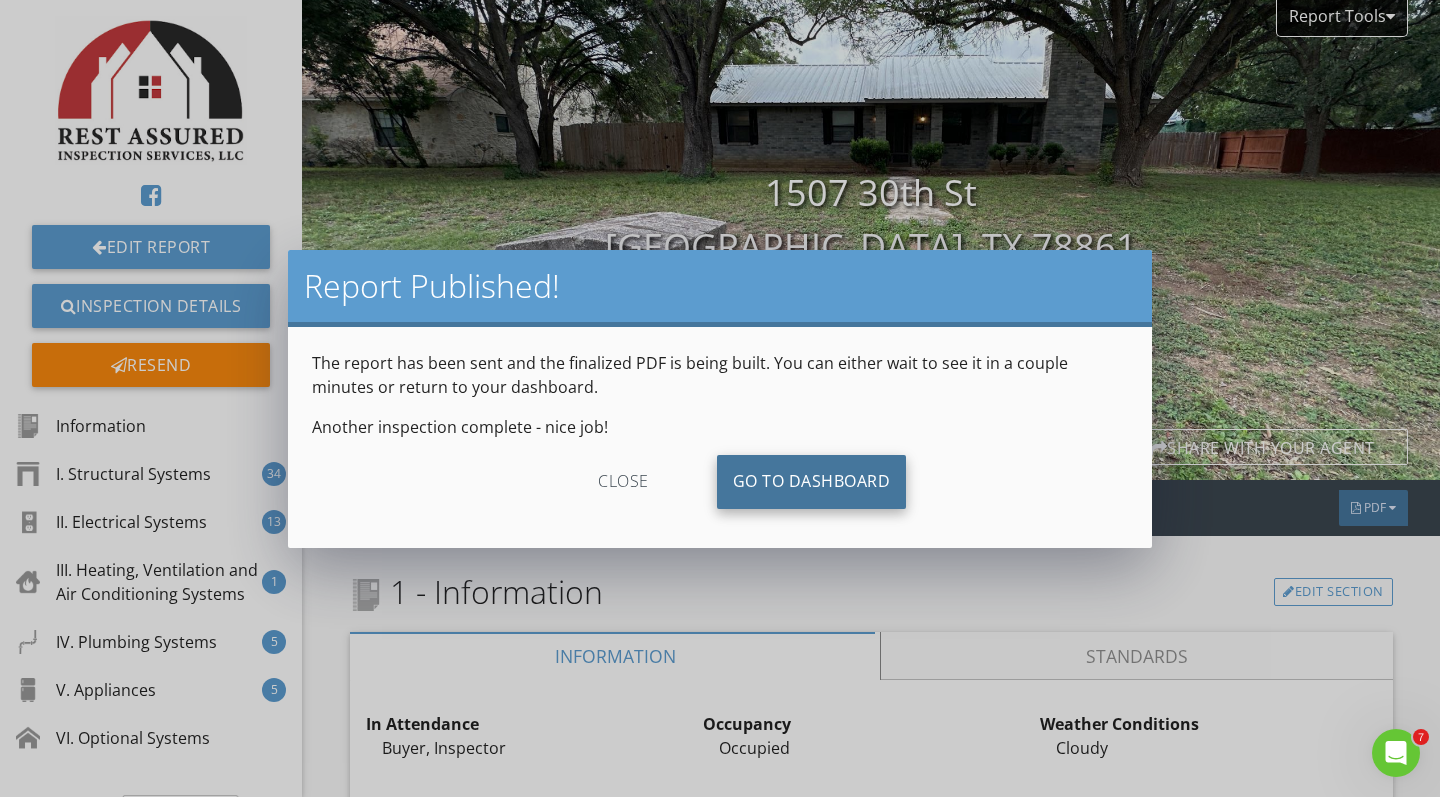 click on "Go To Dashboard" at bounding box center [812, 482] 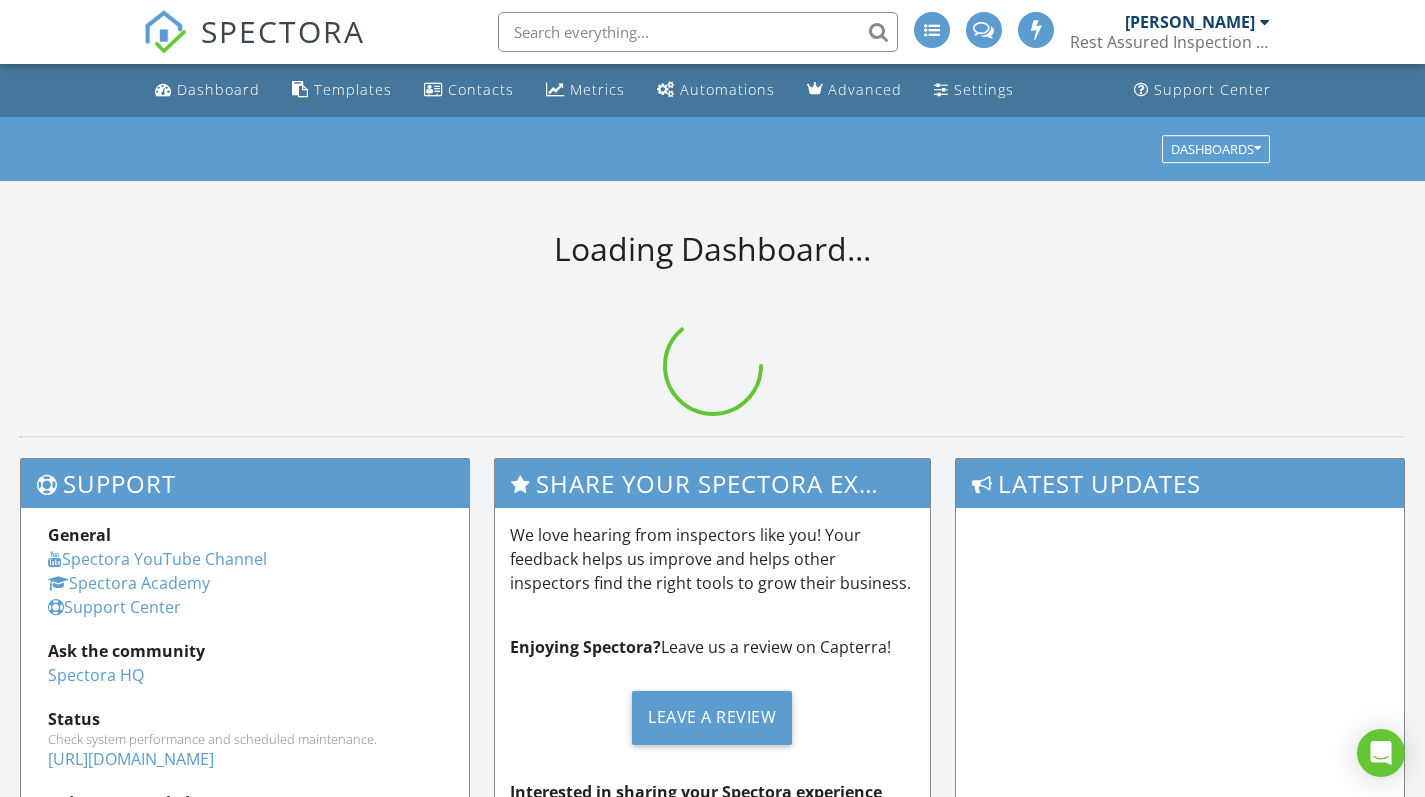 scroll, scrollTop: 0, scrollLeft: 0, axis: both 